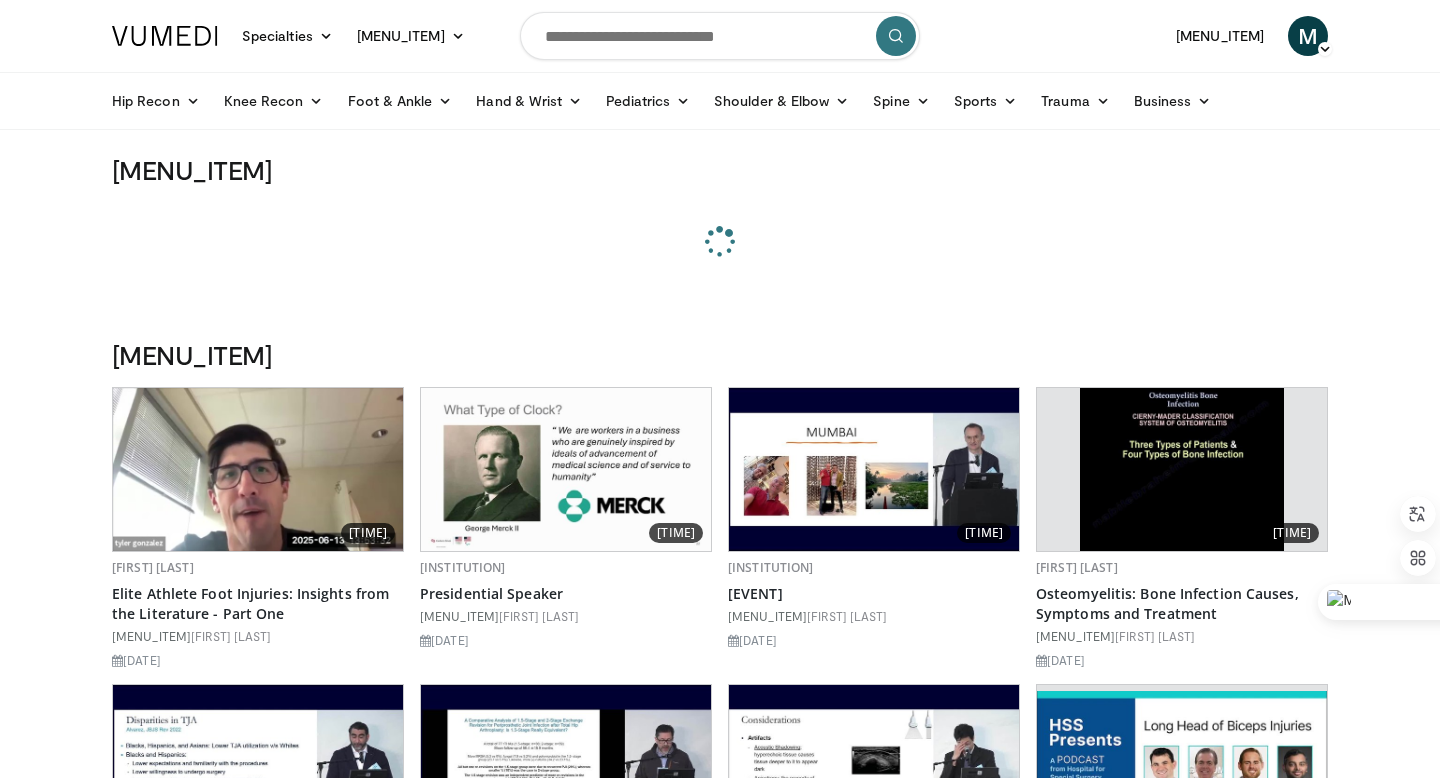 scroll, scrollTop: 0, scrollLeft: 0, axis: both 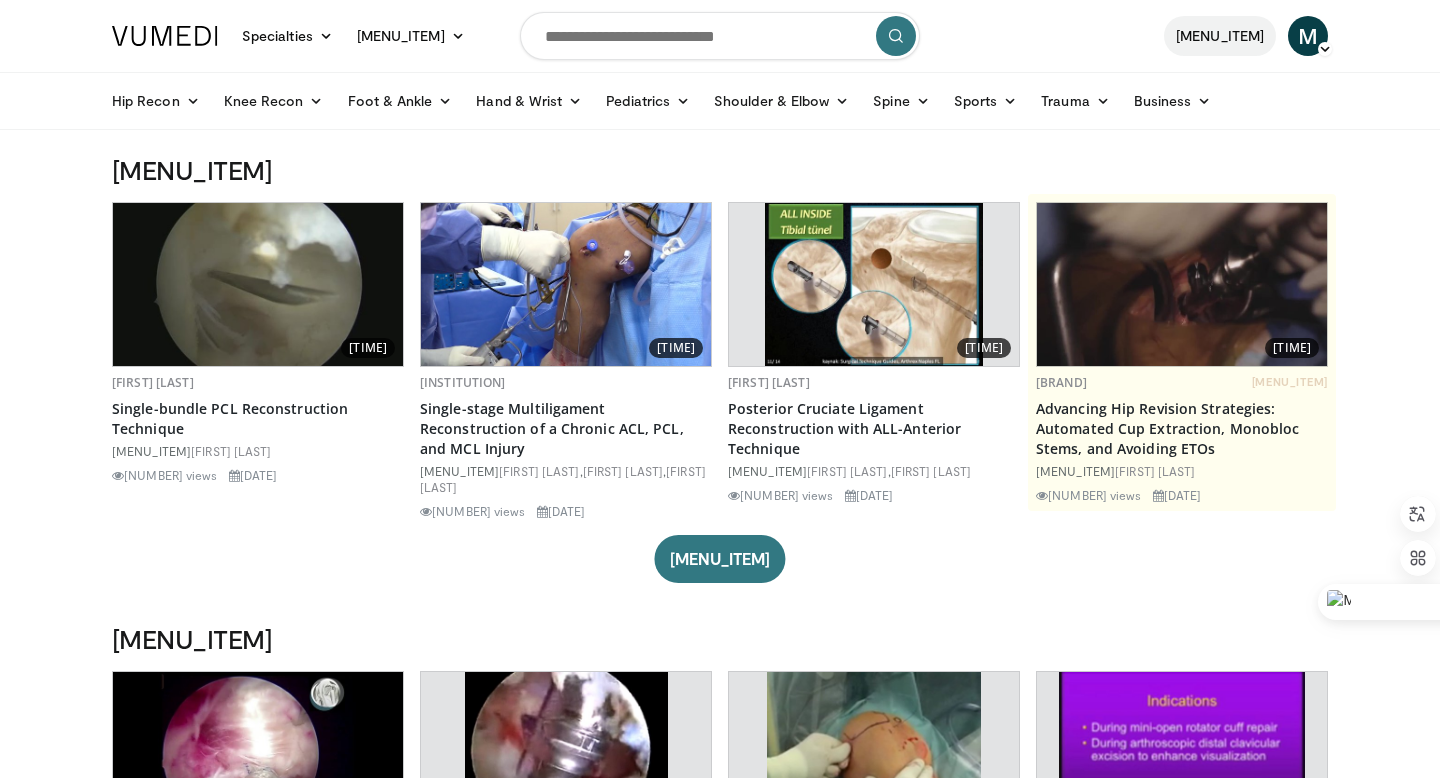 click on "Favorites" at bounding box center [1220, 36] 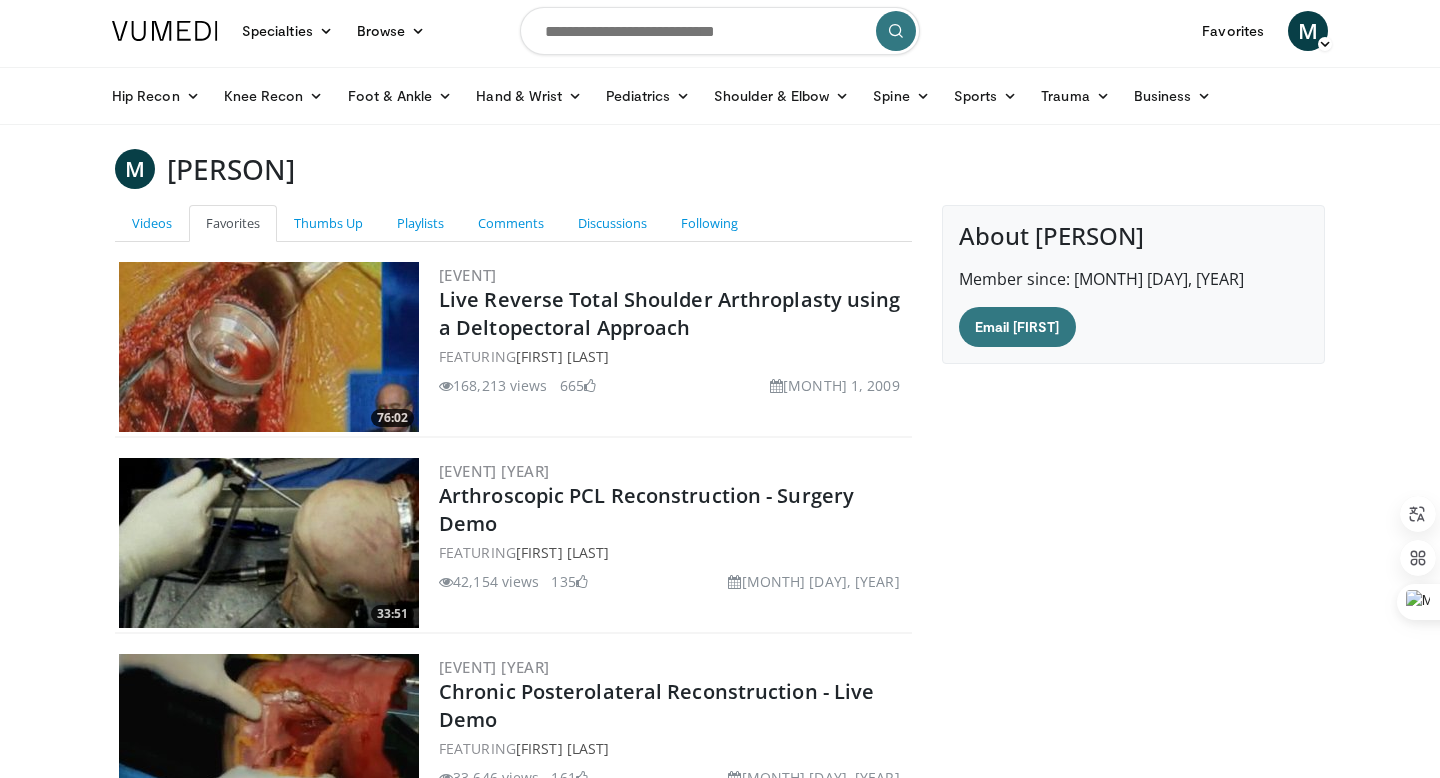 scroll, scrollTop: 0, scrollLeft: 0, axis: both 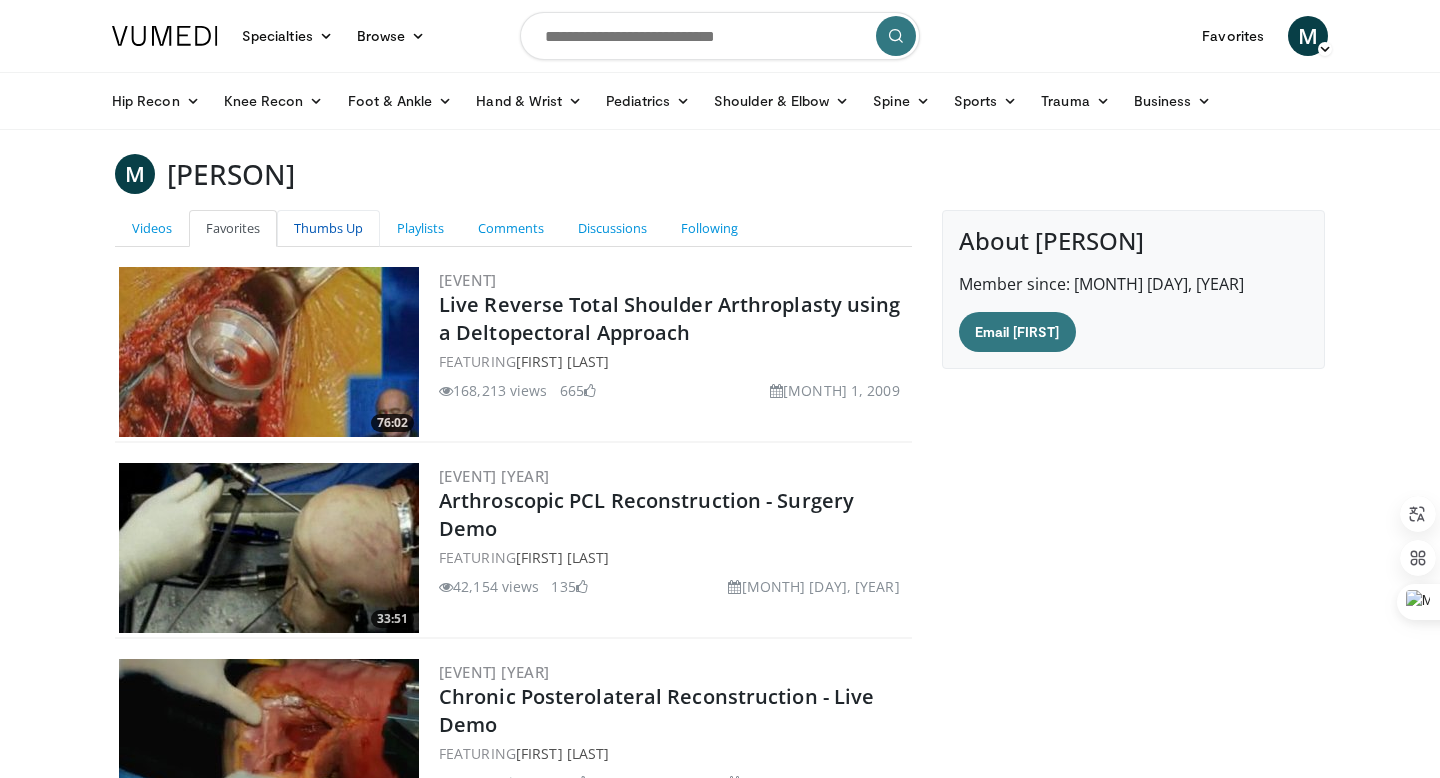 click on "Thumbs Up" at bounding box center (328, 228) 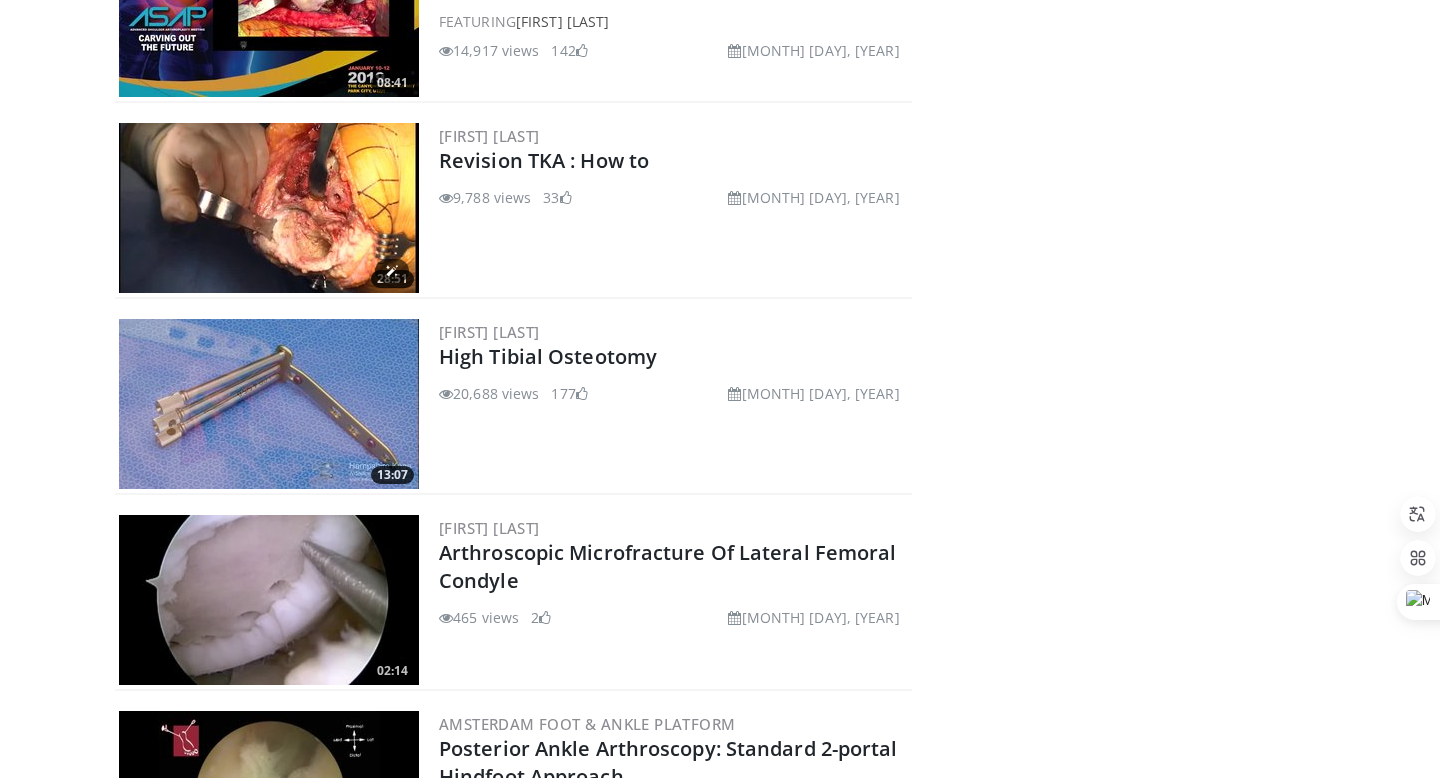 scroll, scrollTop: 4653, scrollLeft: 0, axis: vertical 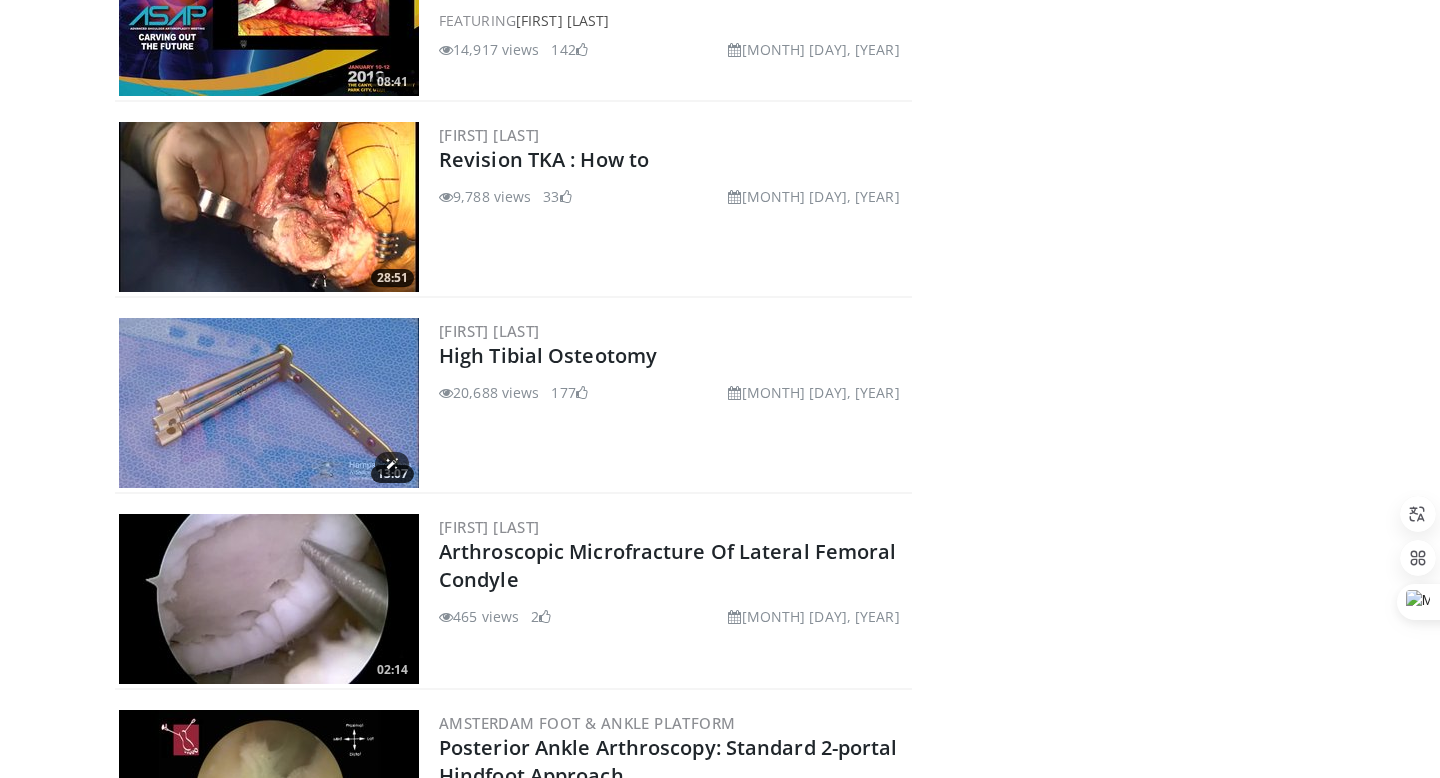 click at bounding box center [269, 403] 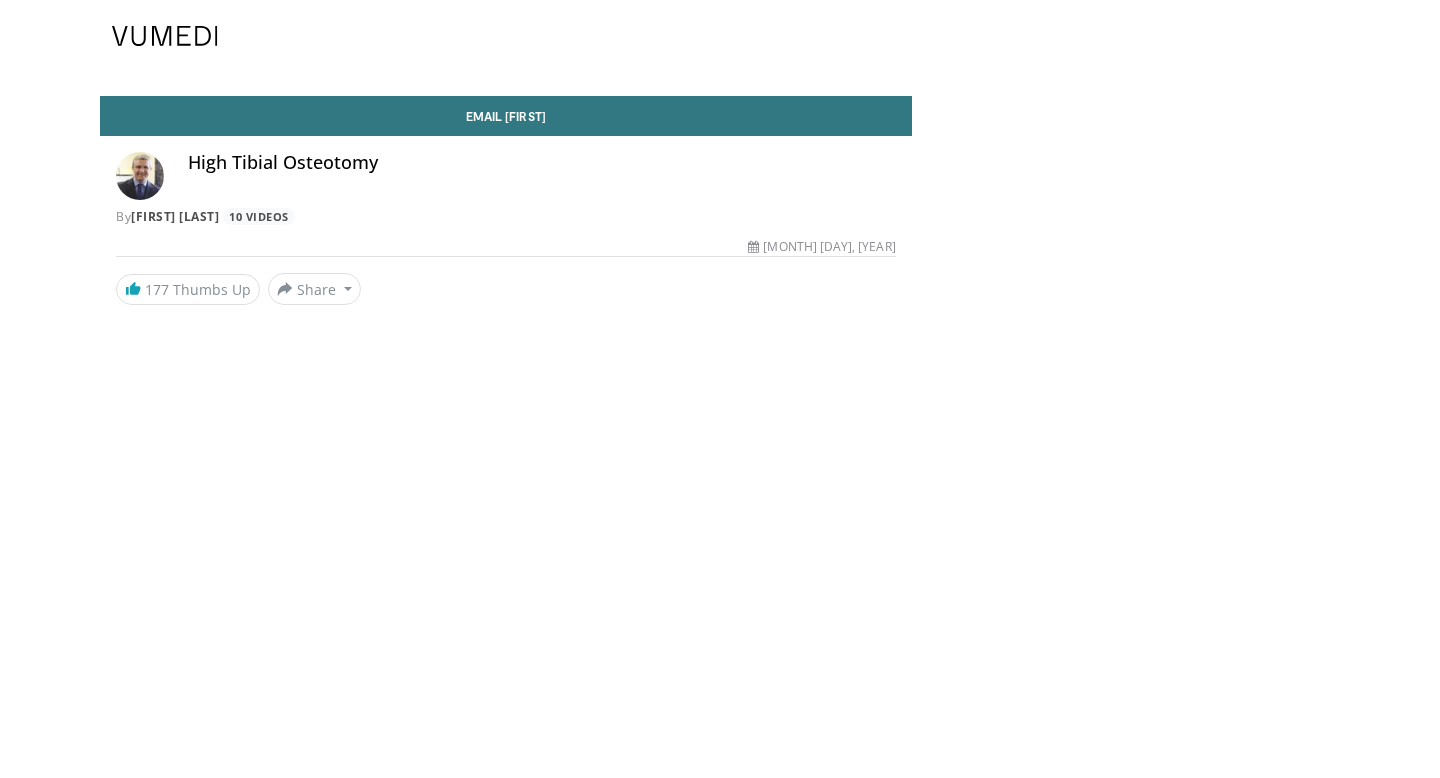 scroll, scrollTop: 0, scrollLeft: 0, axis: both 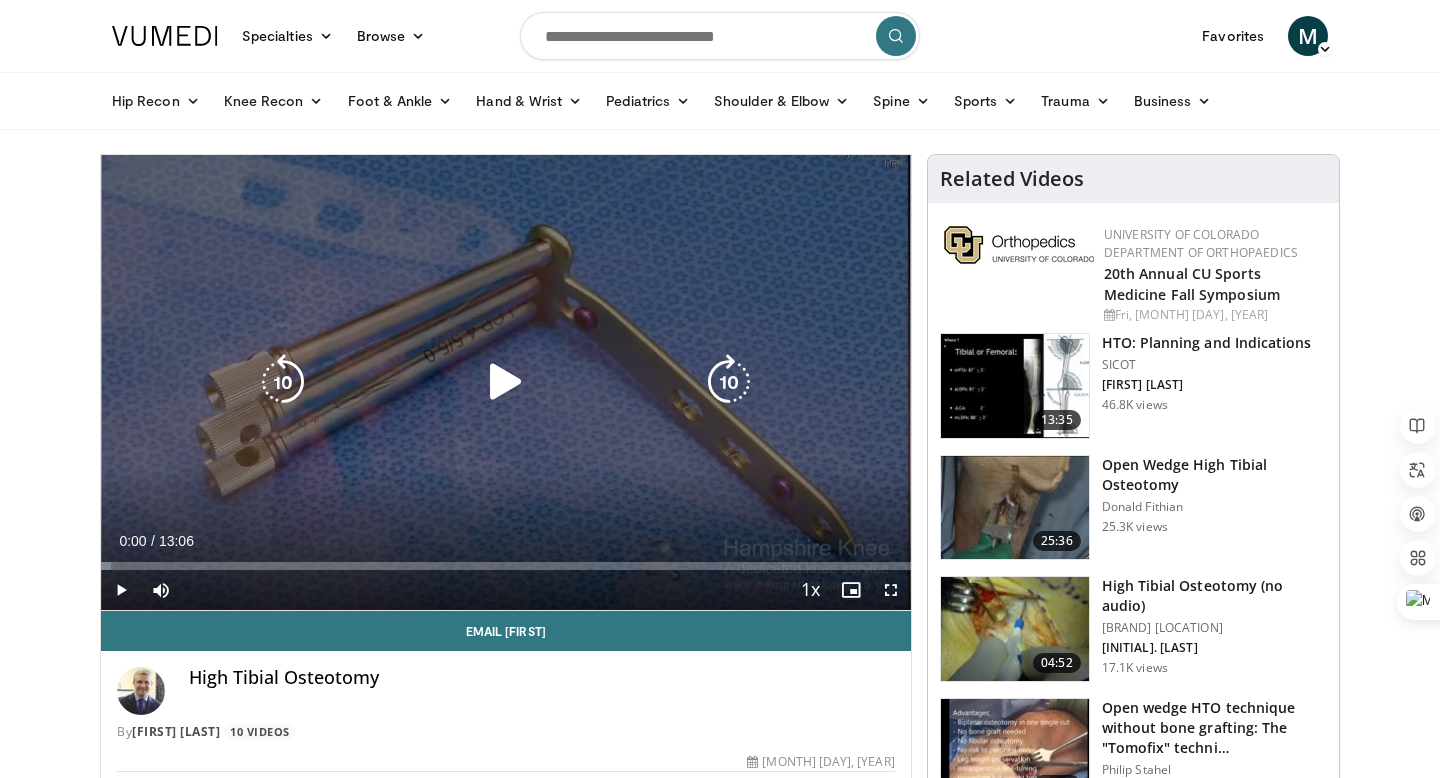 click at bounding box center [506, 382] 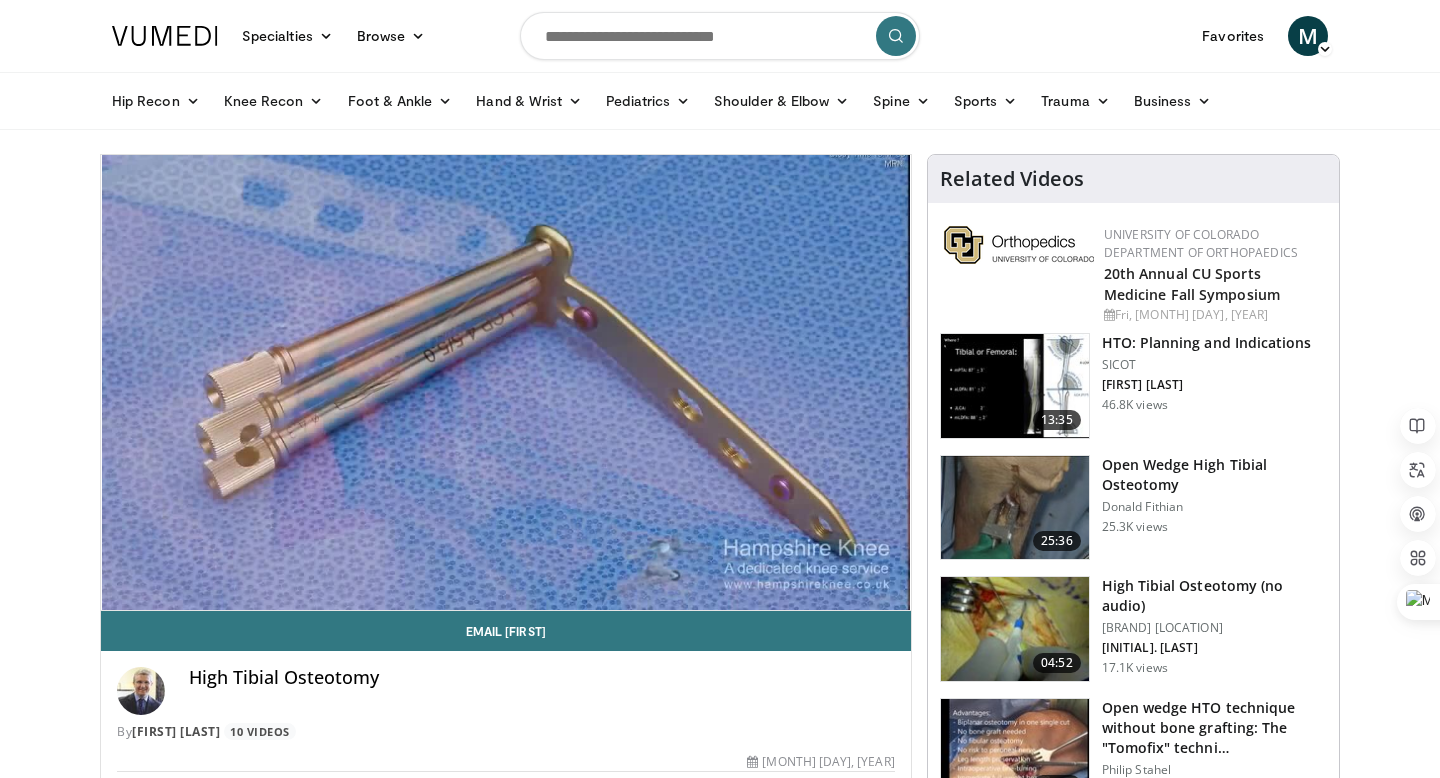 type 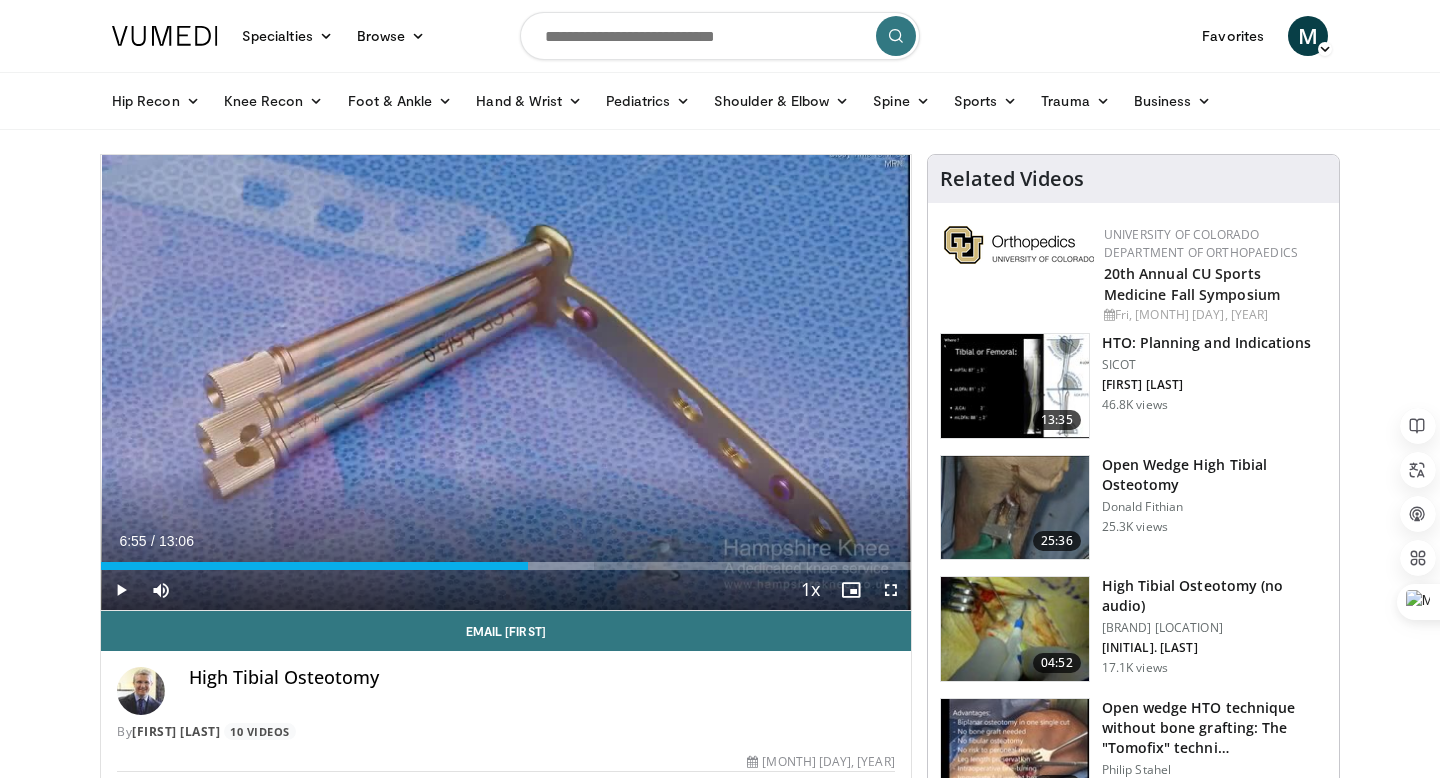 click on "10 seconds
Tap to unmute" at bounding box center [506, 382] 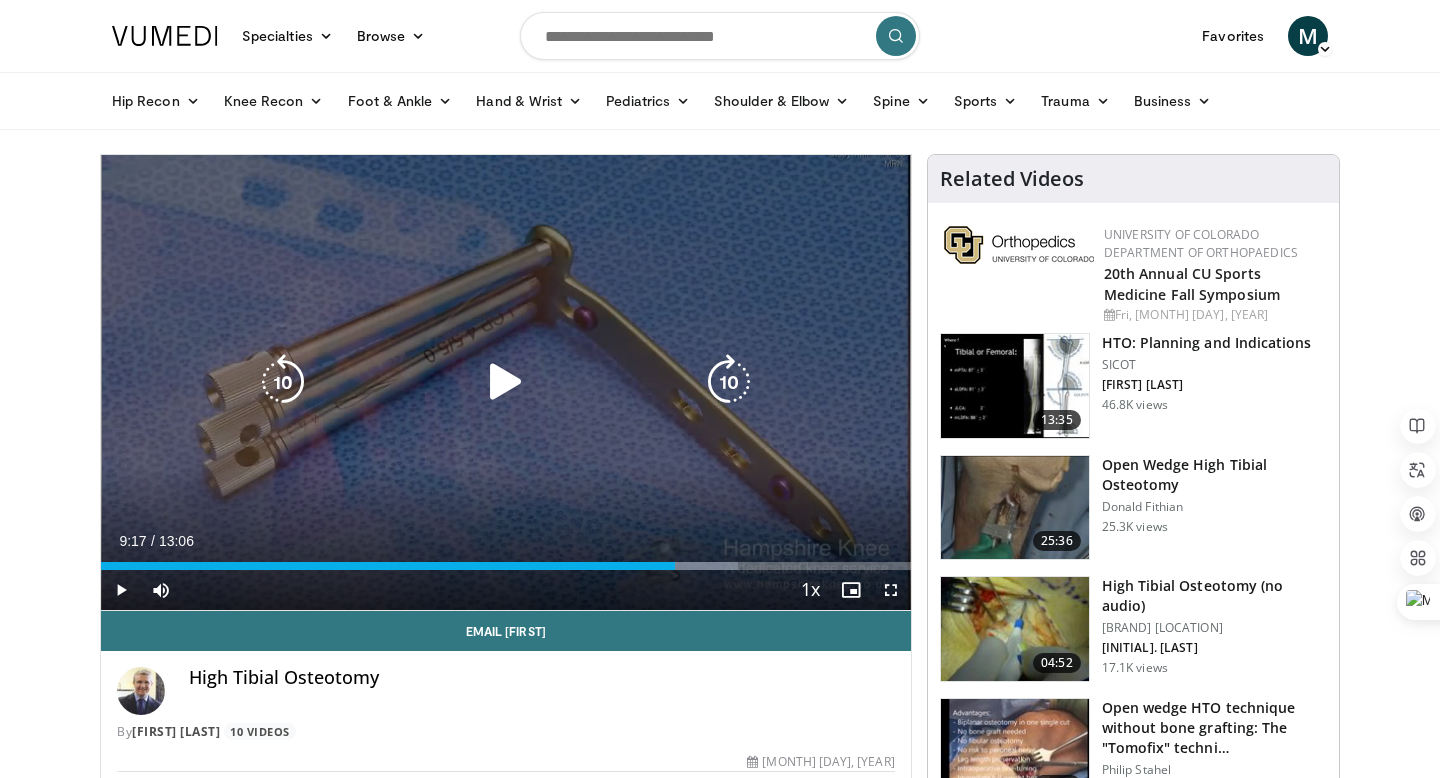 click at bounding box center [506, 382] 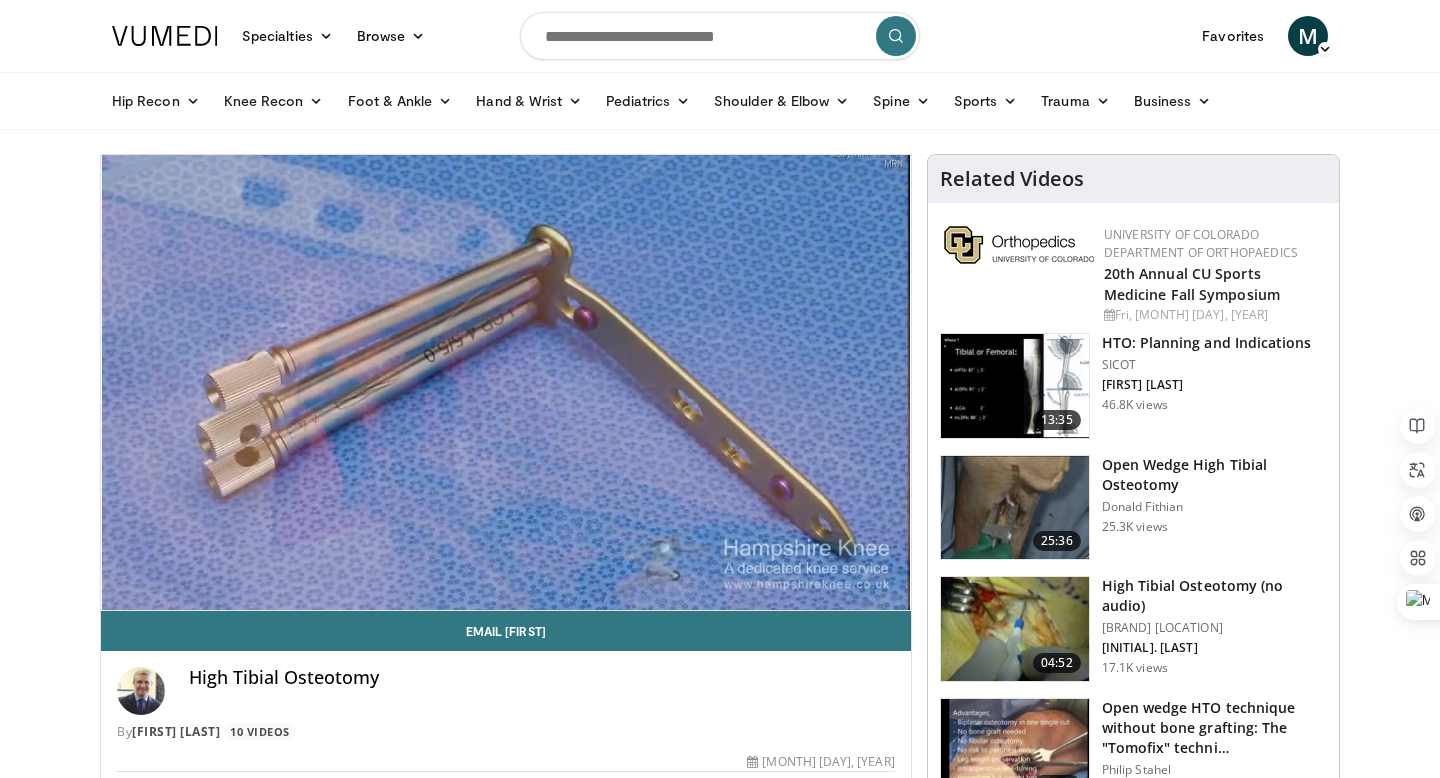 click at bounding box center [720, 36] 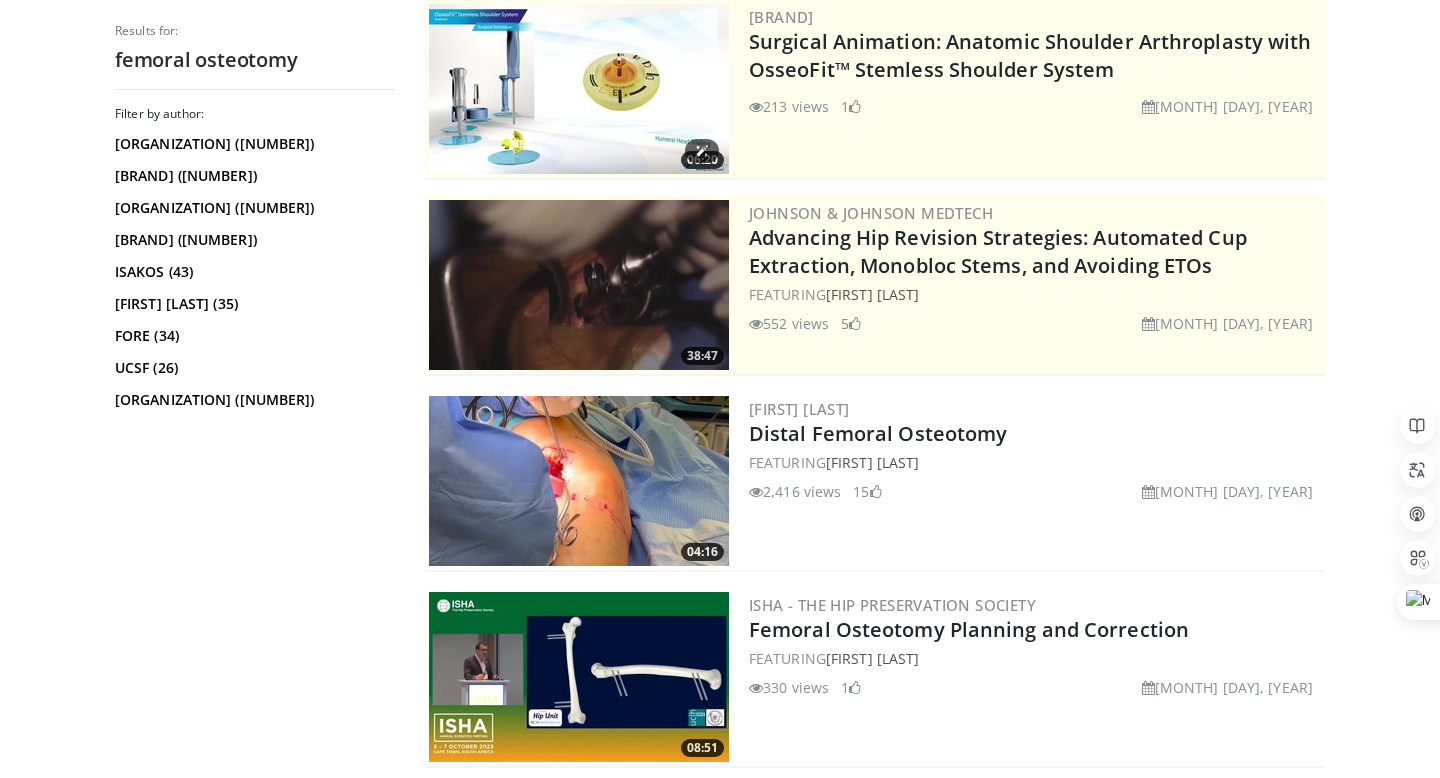 scroll, scrollTop: 221, scrollLeft: 0, axis: vertical 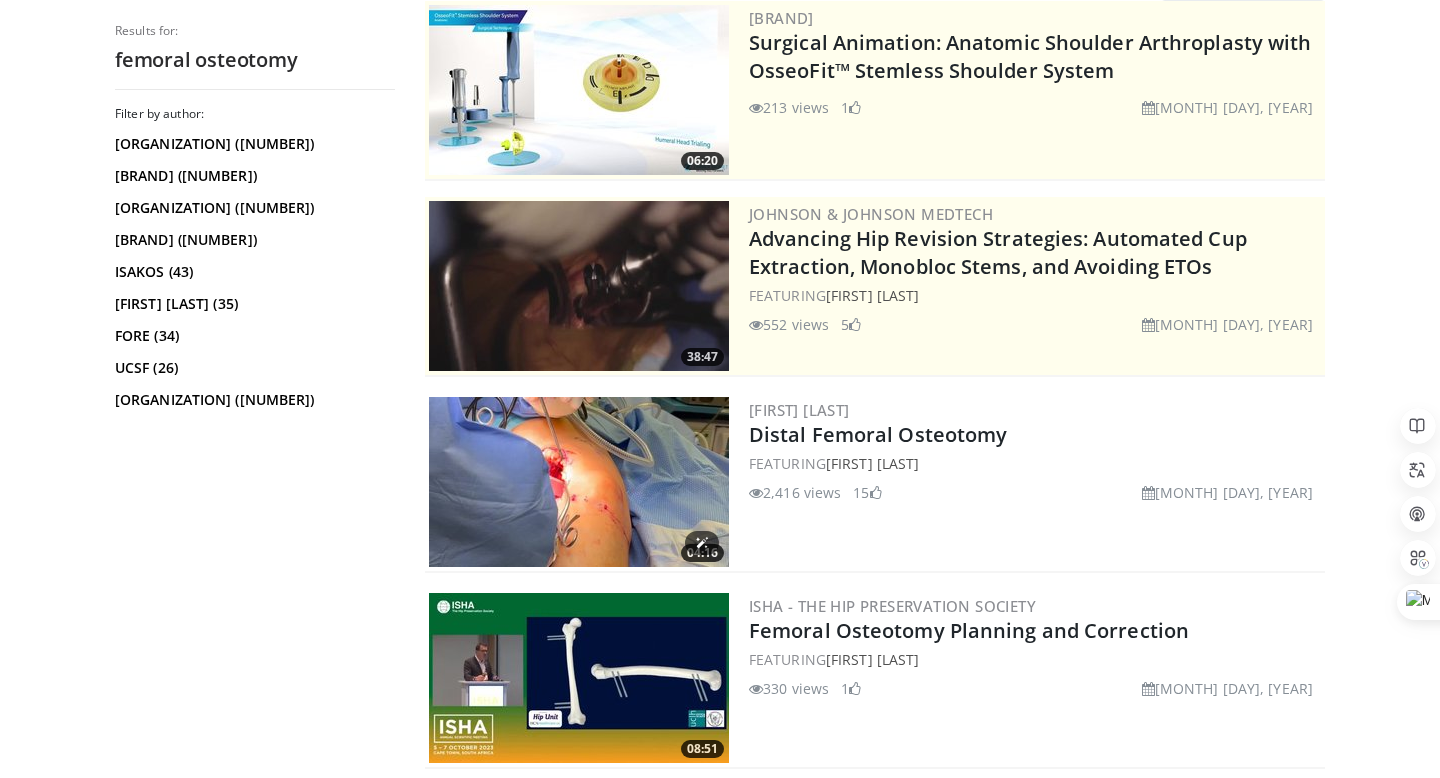 click at bounding box center (579, 482) 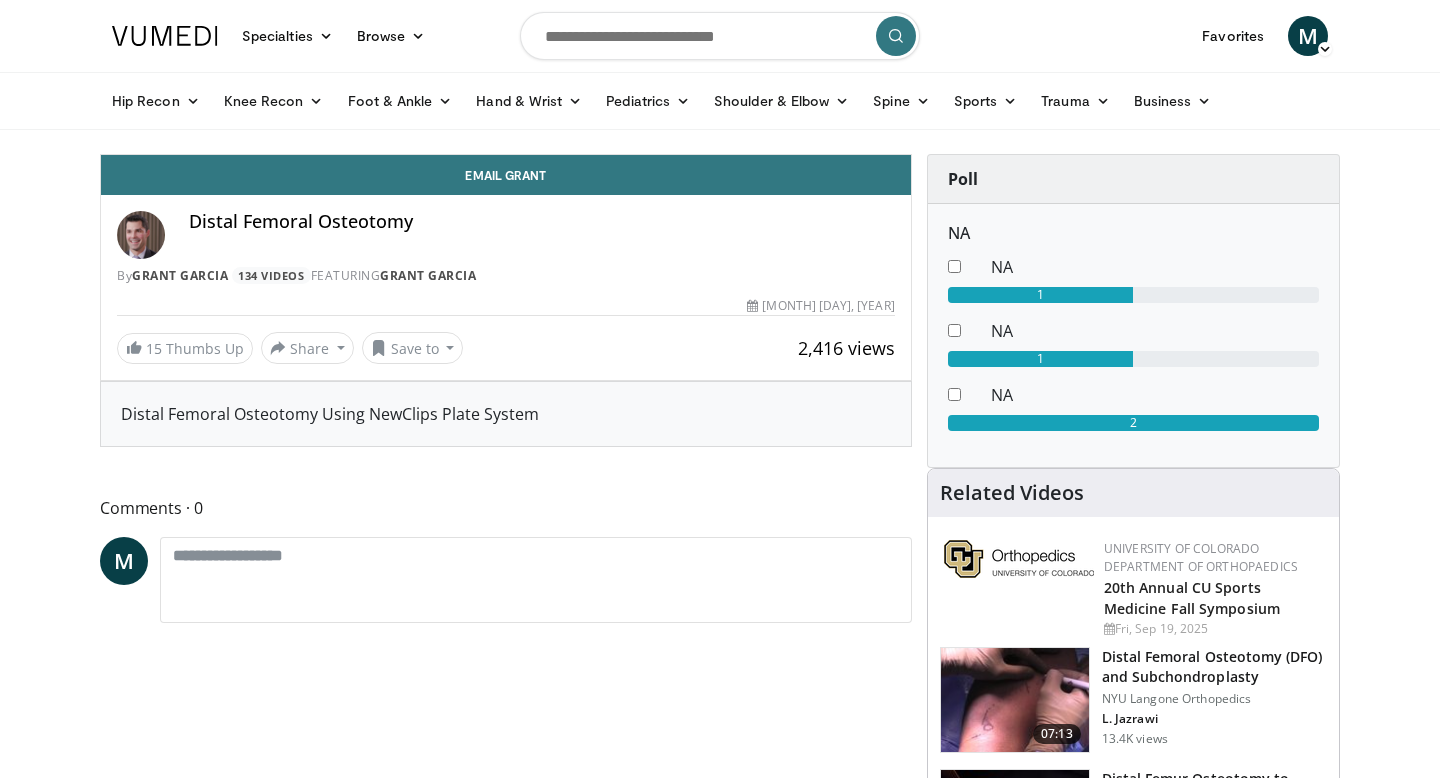 scroll, scrollTop: 0, scrollLeft: 0, axis: both 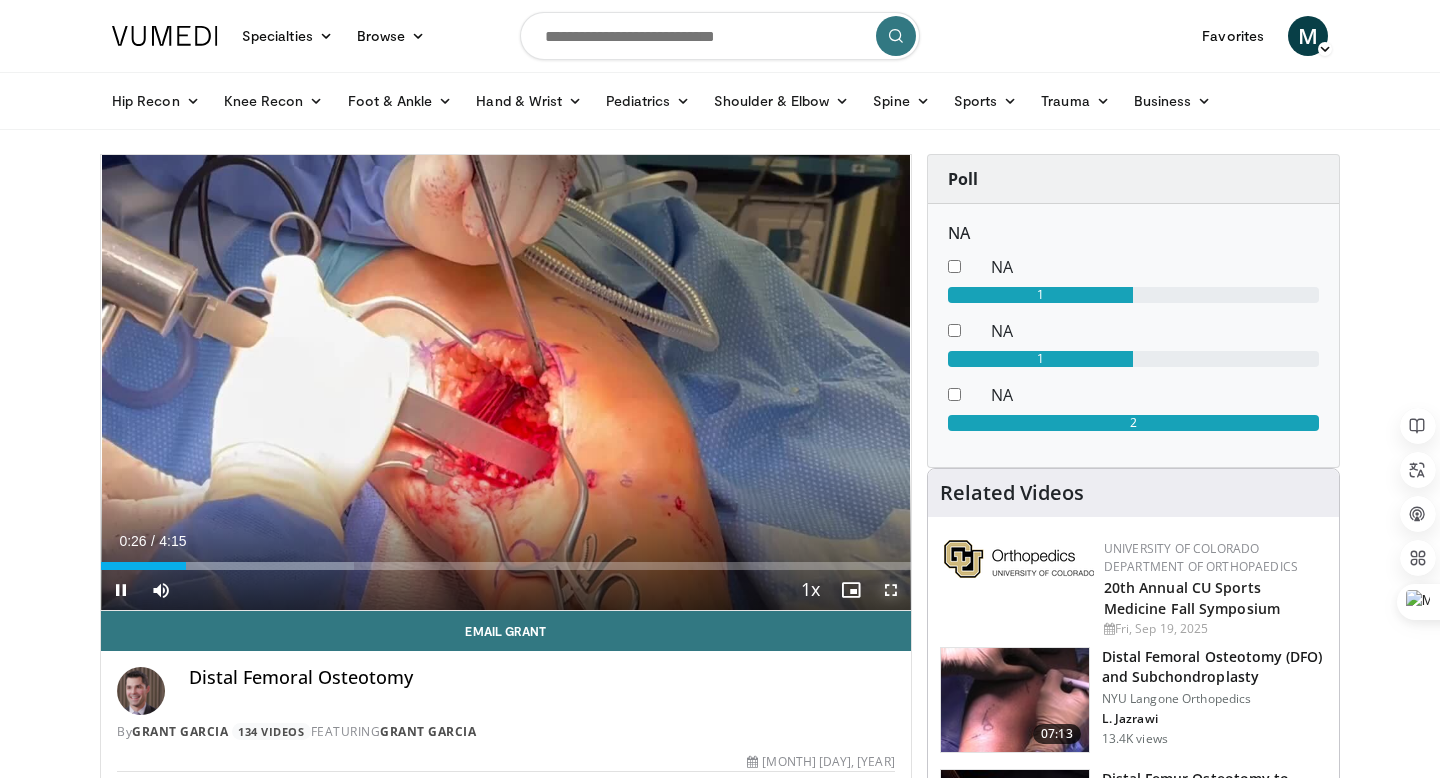 click at bounding box center (891, 590) 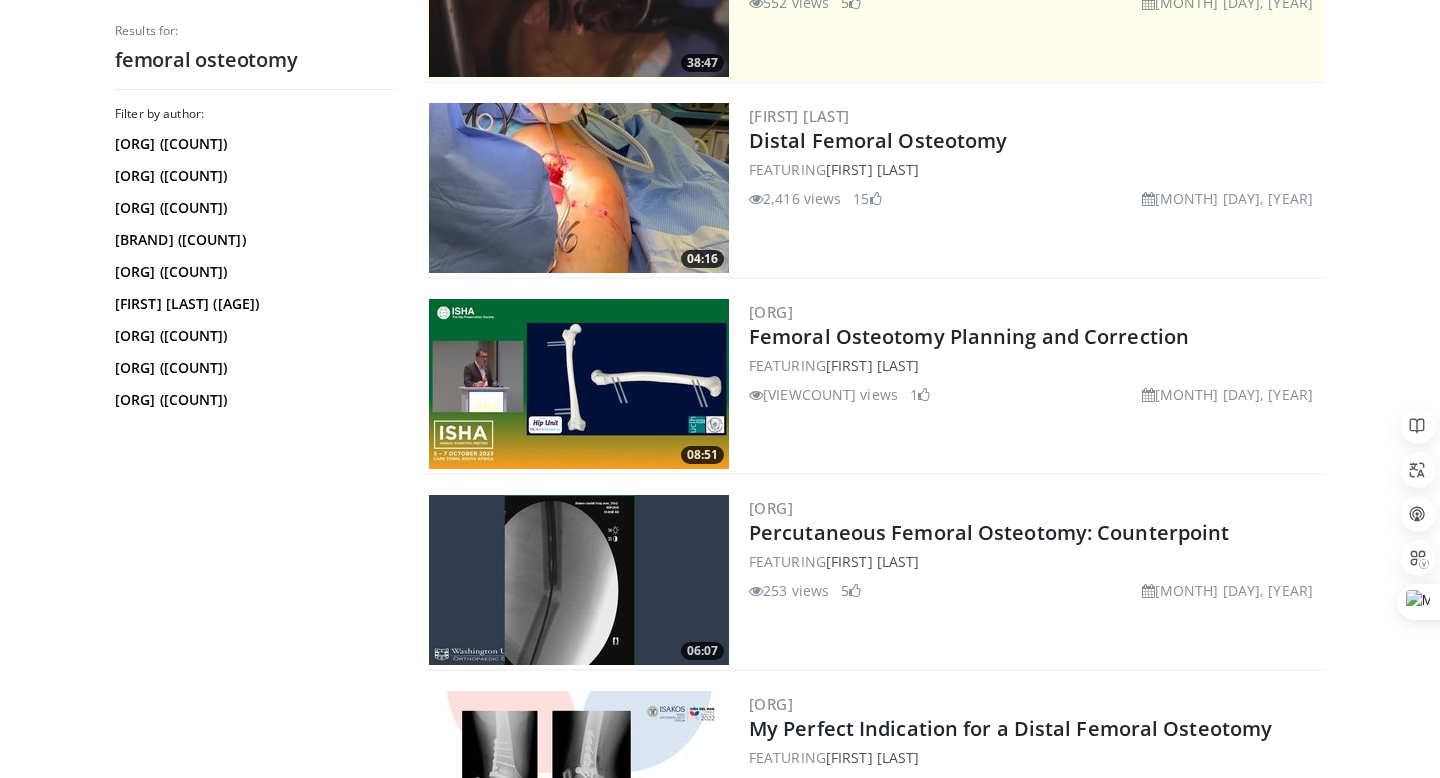 scroll, scrollTop: 520, scrollLeft: 0, axis: vertical 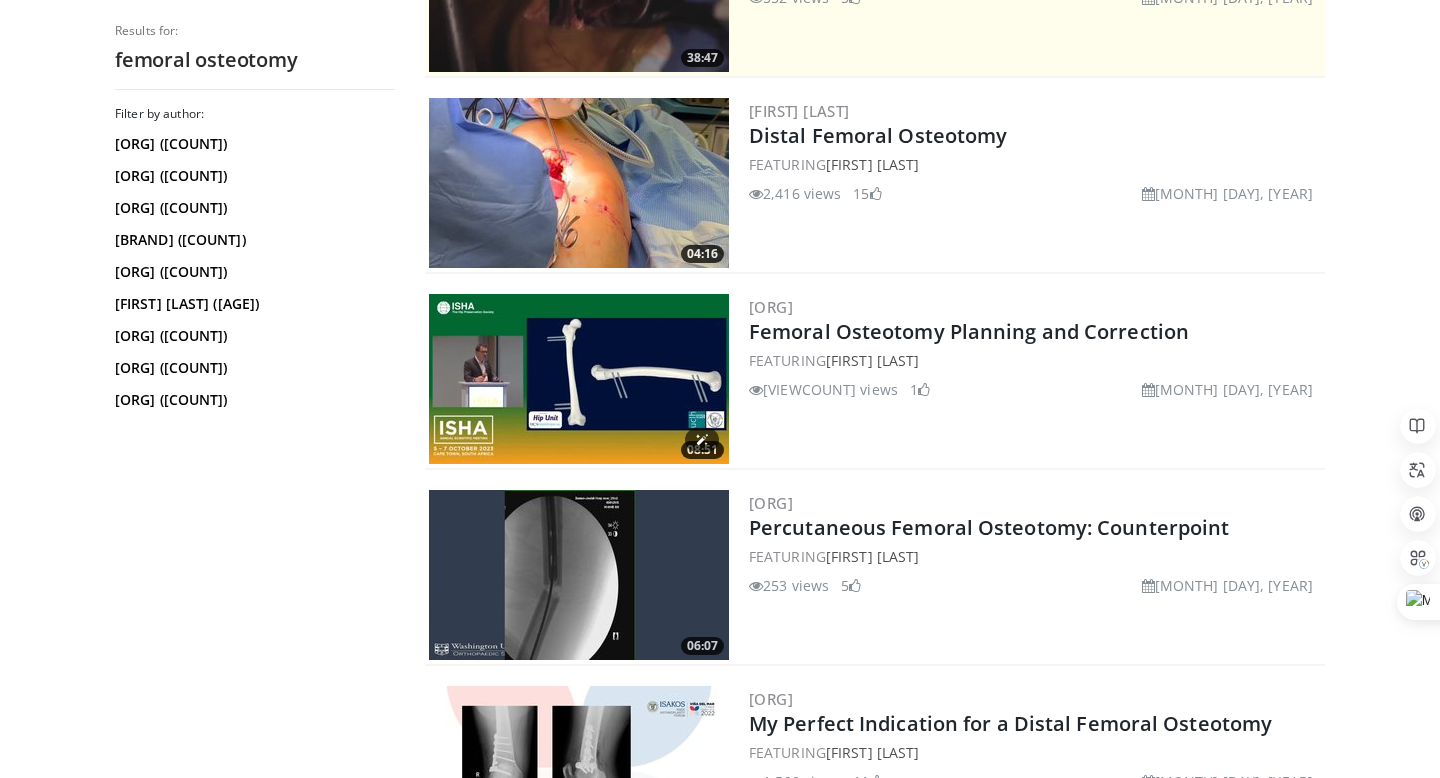 click at bounding box center [579, 379] 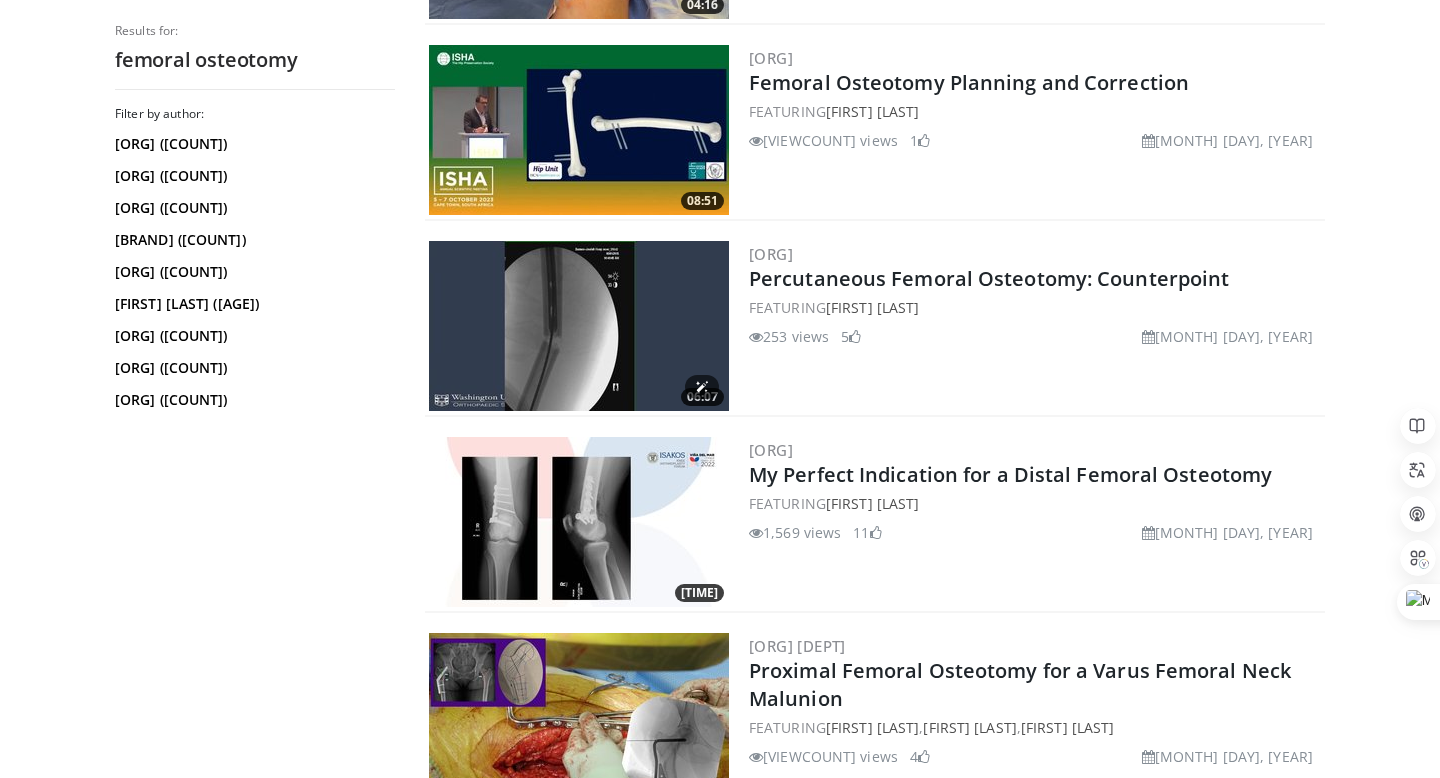 scroll, scrollTop: 776, scrollLeft: 0, axis: vertical 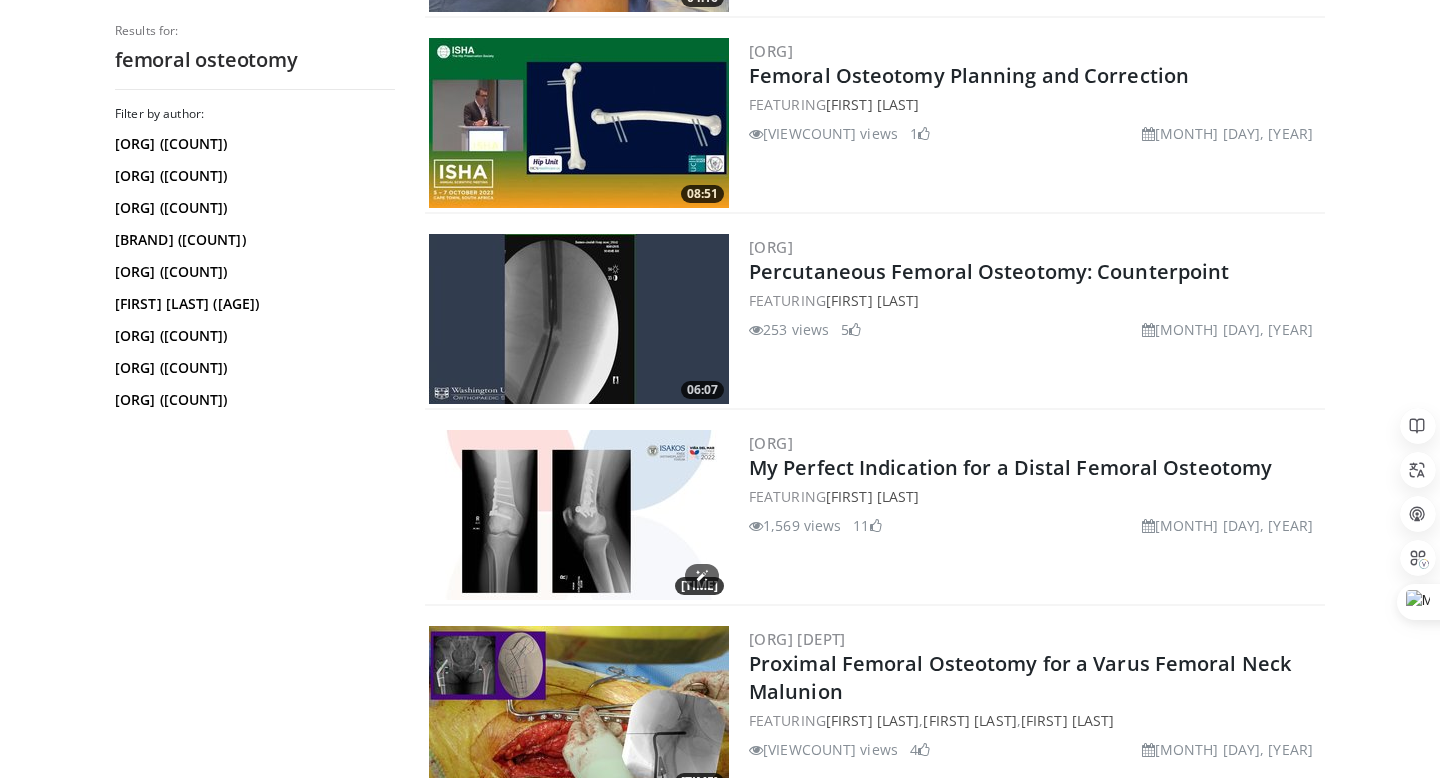 click at bounding box center [579, 515] 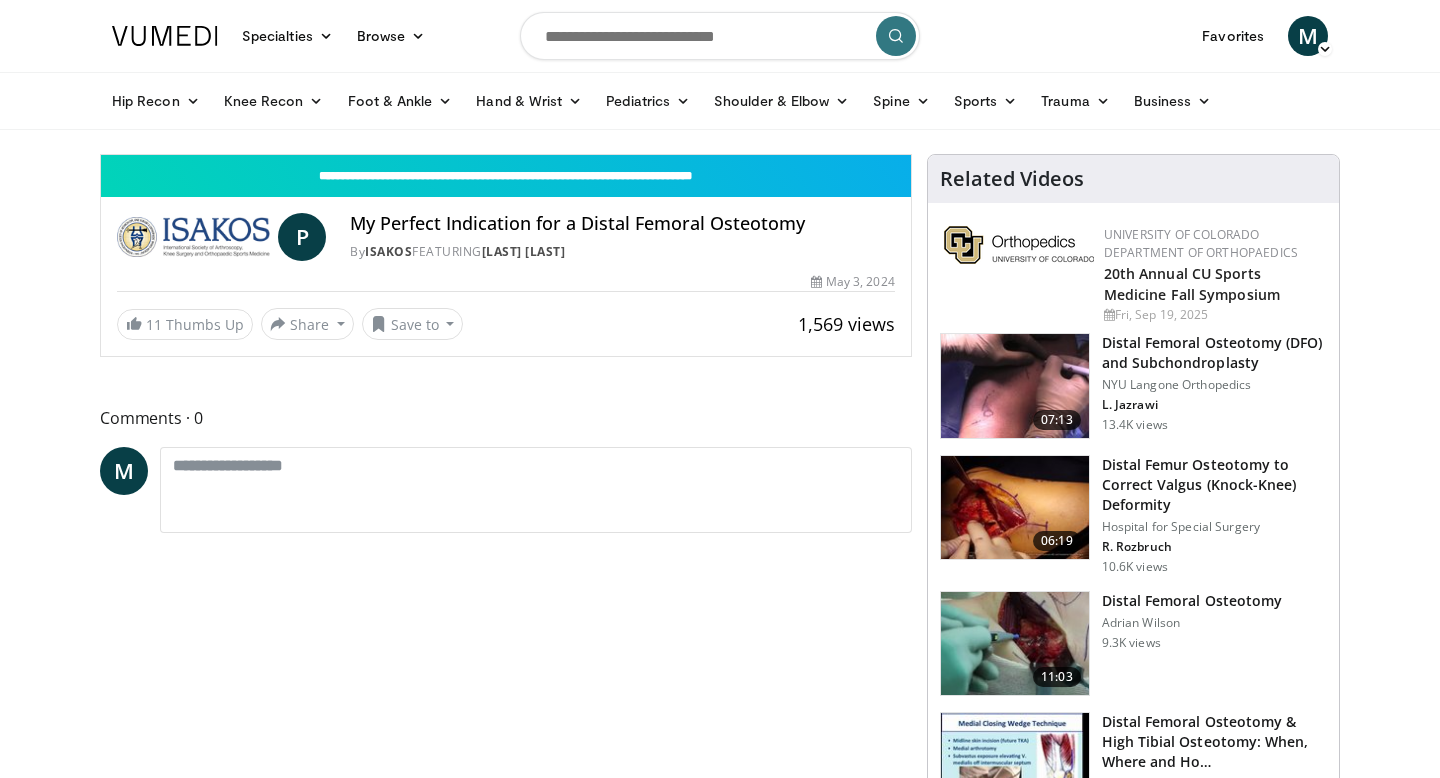 scroll, scrollTop: 0, scrollLeft: 0, axis: both 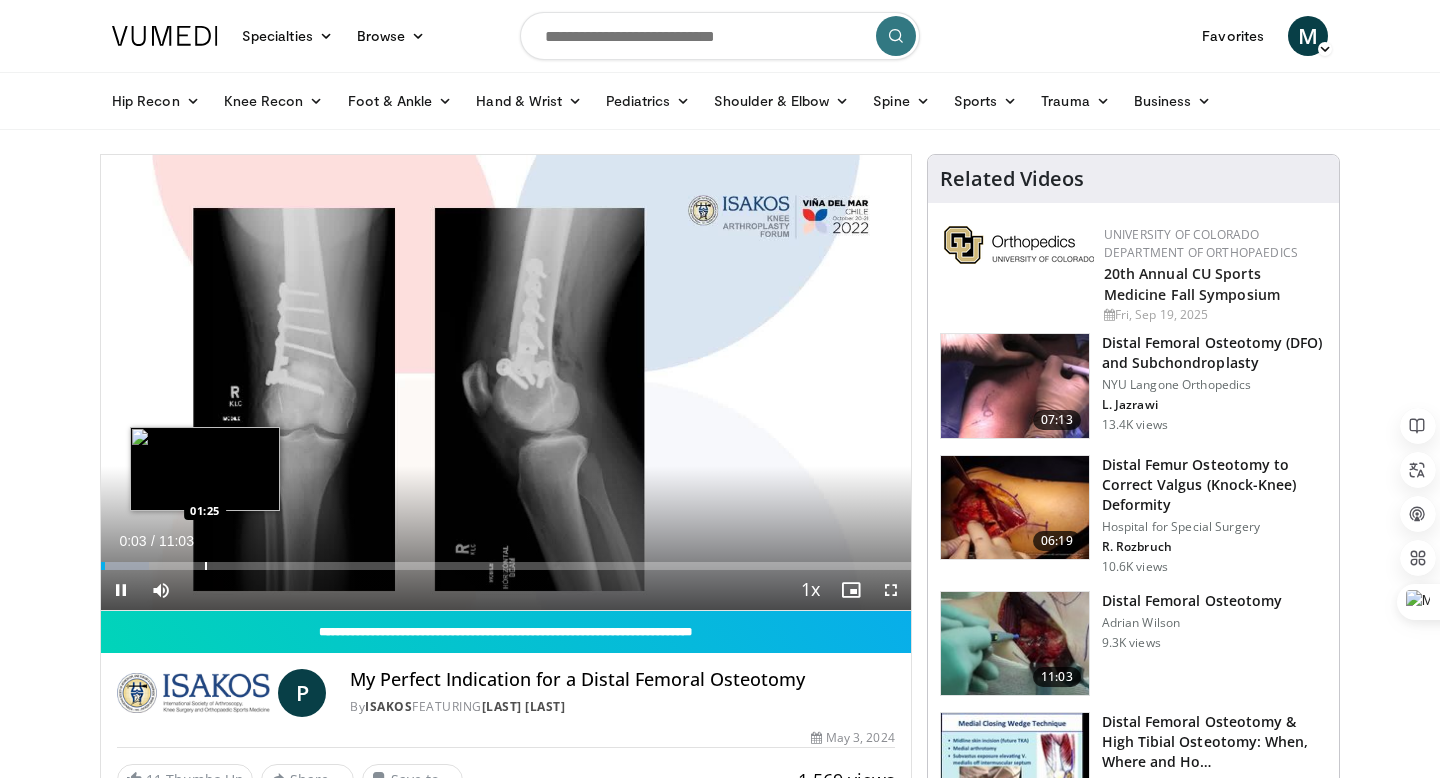 click at bounding box center (206, 566) 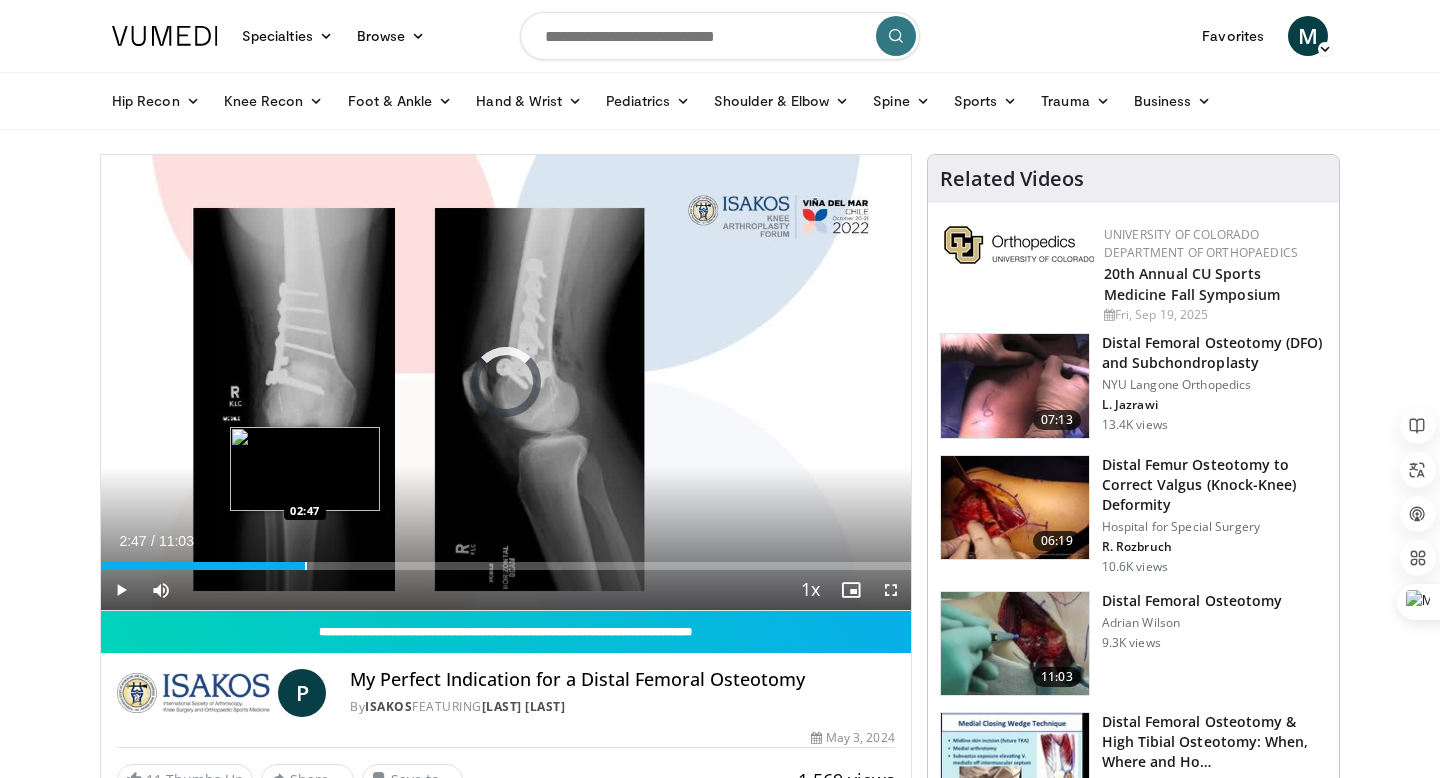 click on "Loaded :  0.00% 02:47 02:47" at bounding box center [506, 560] 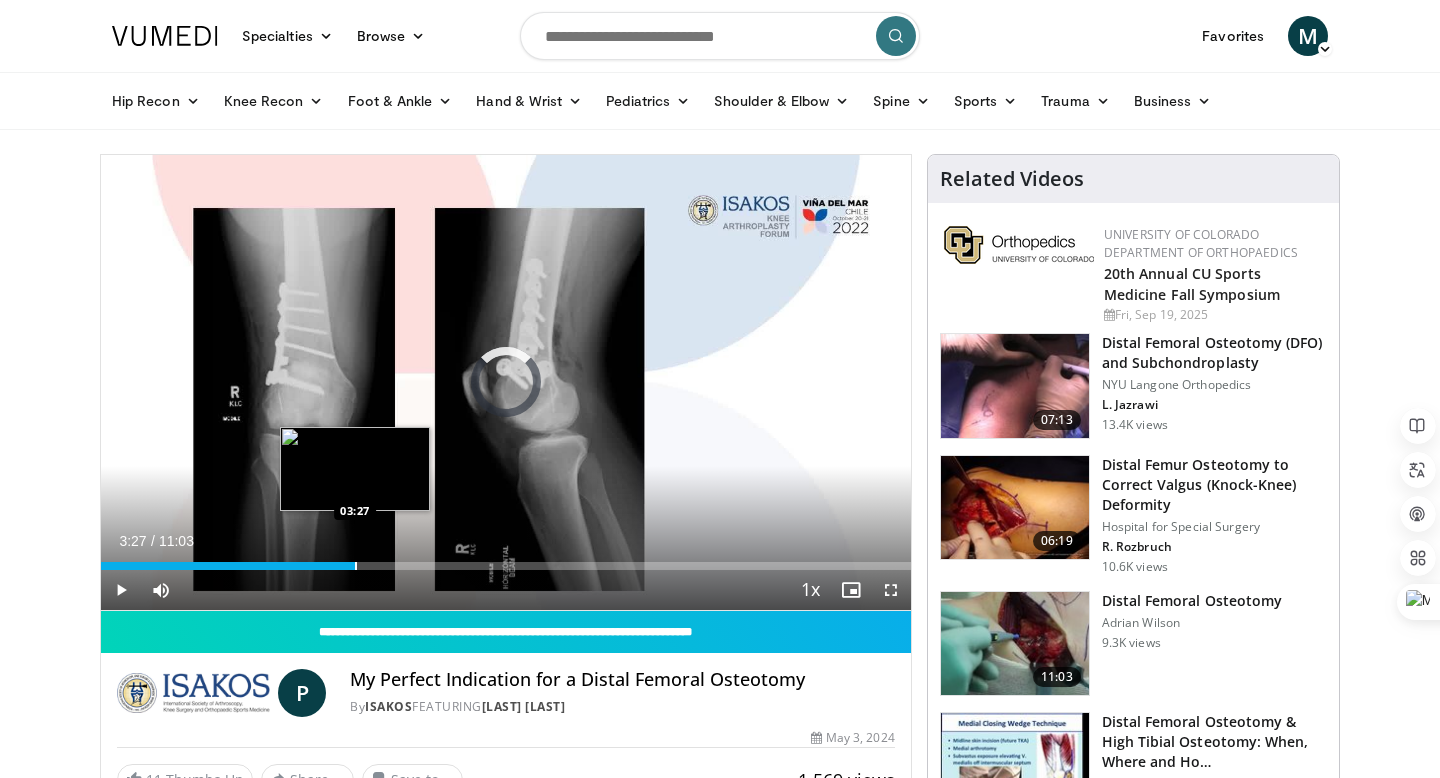 click at bounding box center (356, 566) 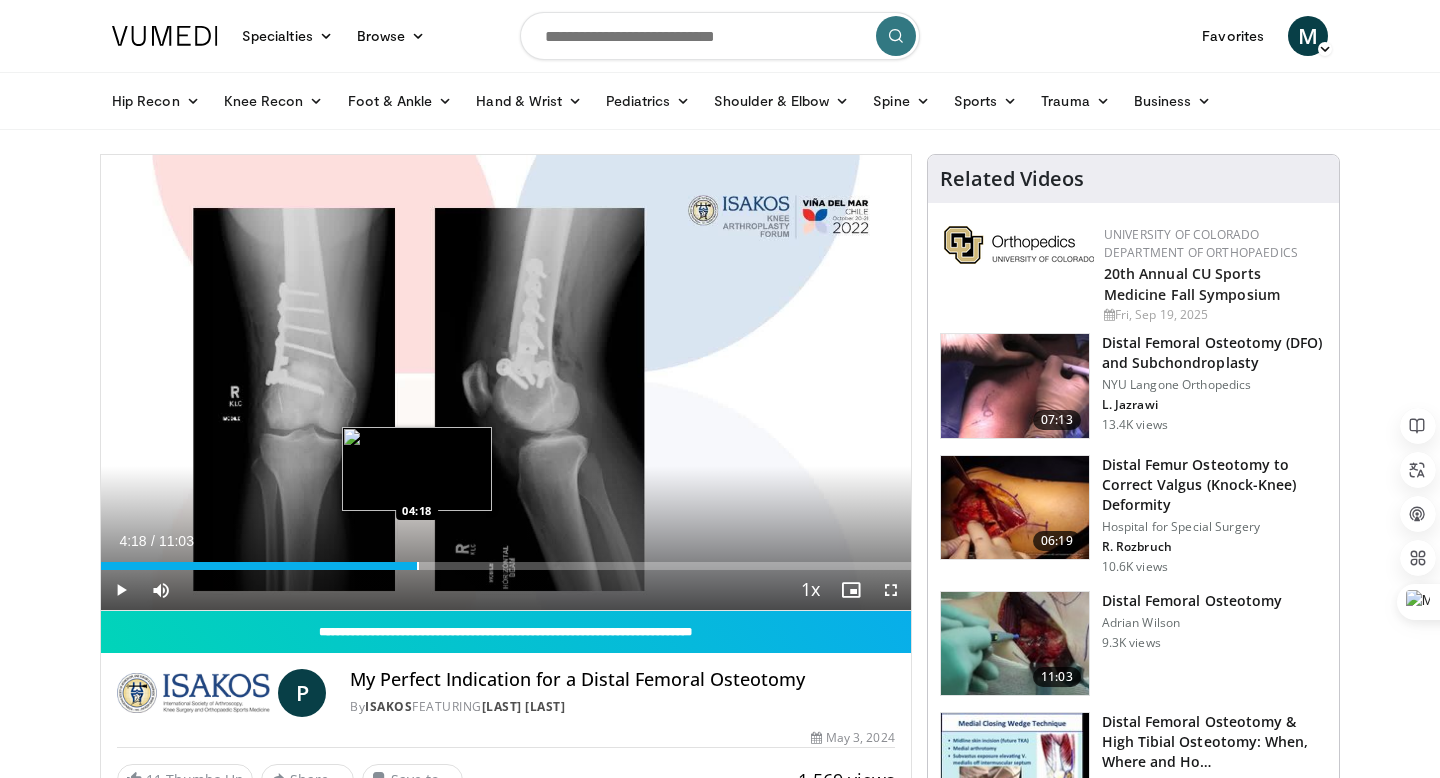 click at bounding box center (418, 566) 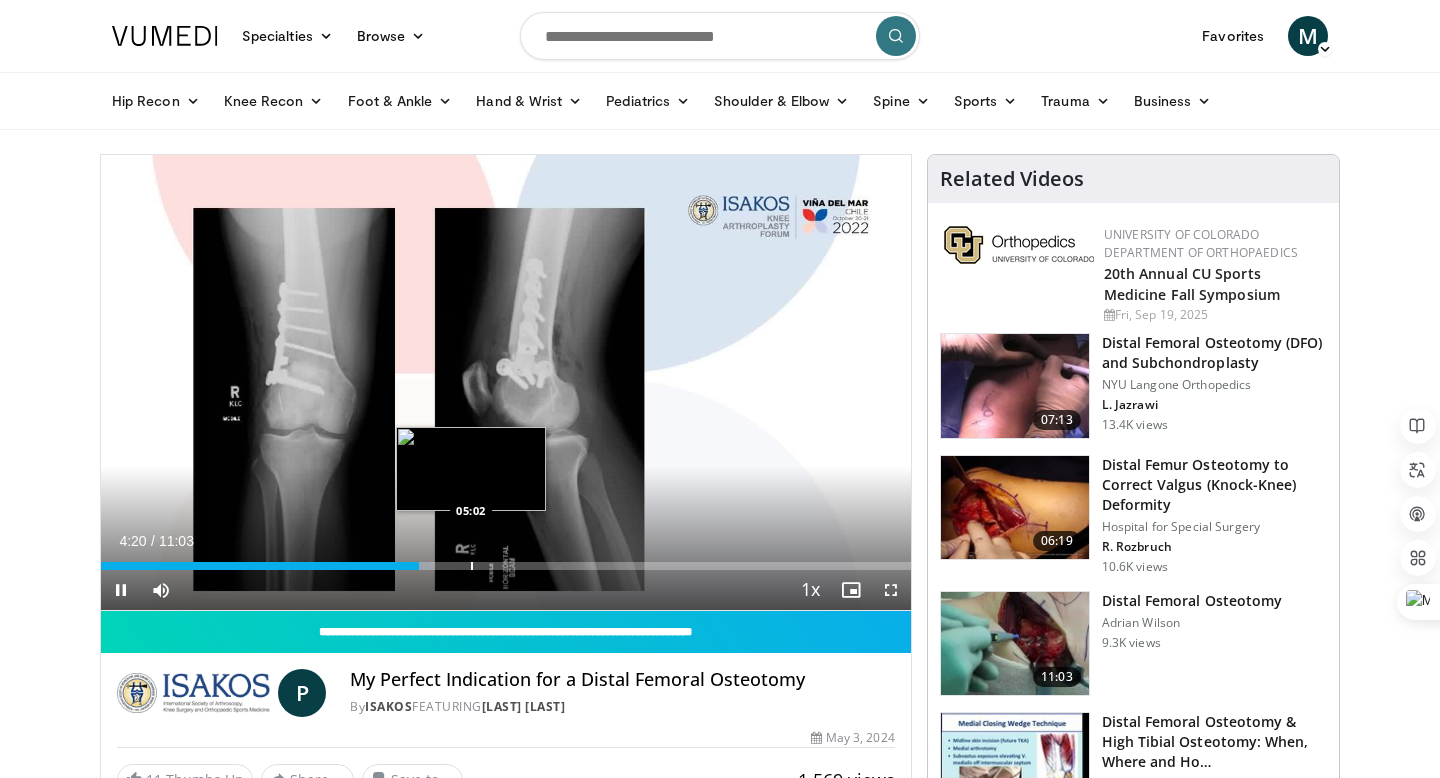 click at bounding box center (472, 566) 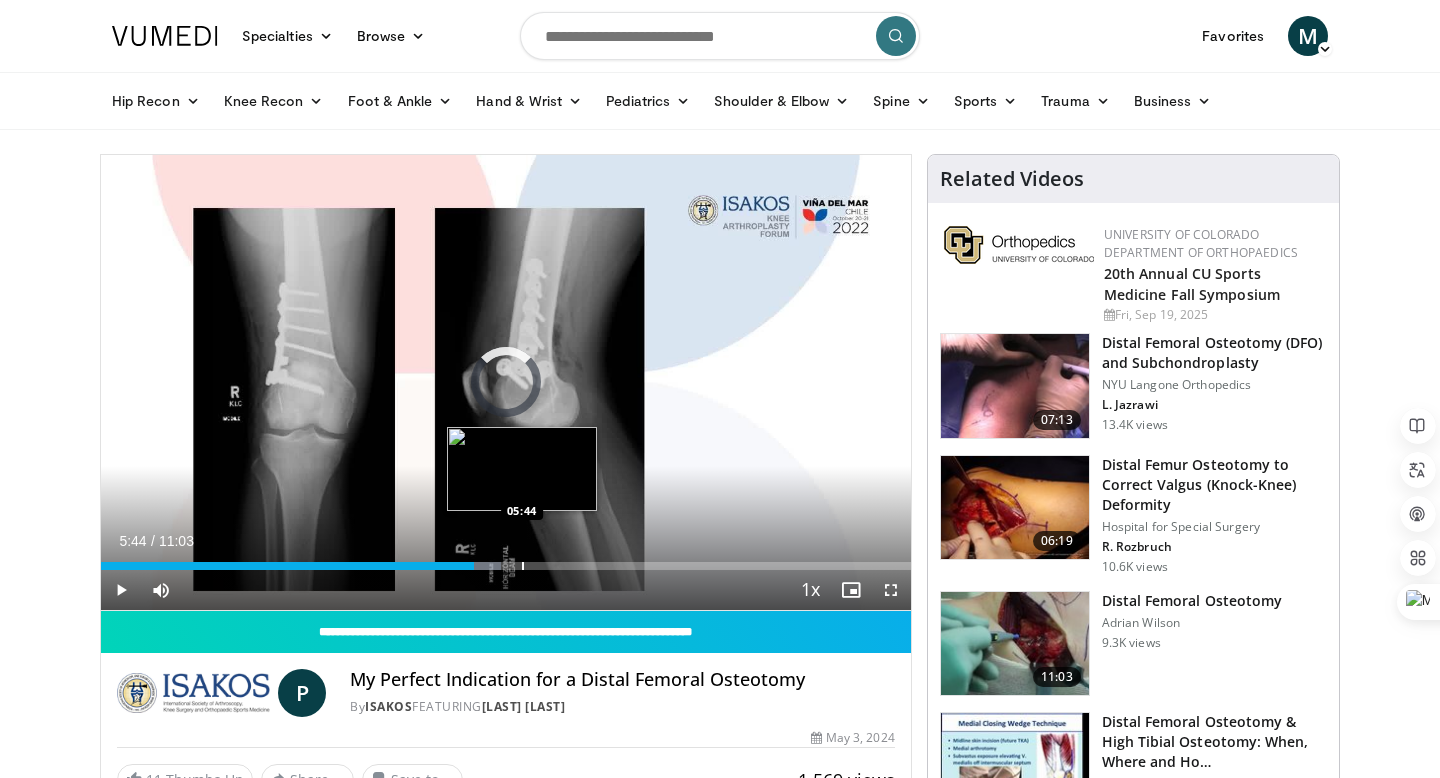 click at bounding box center [523, 566] 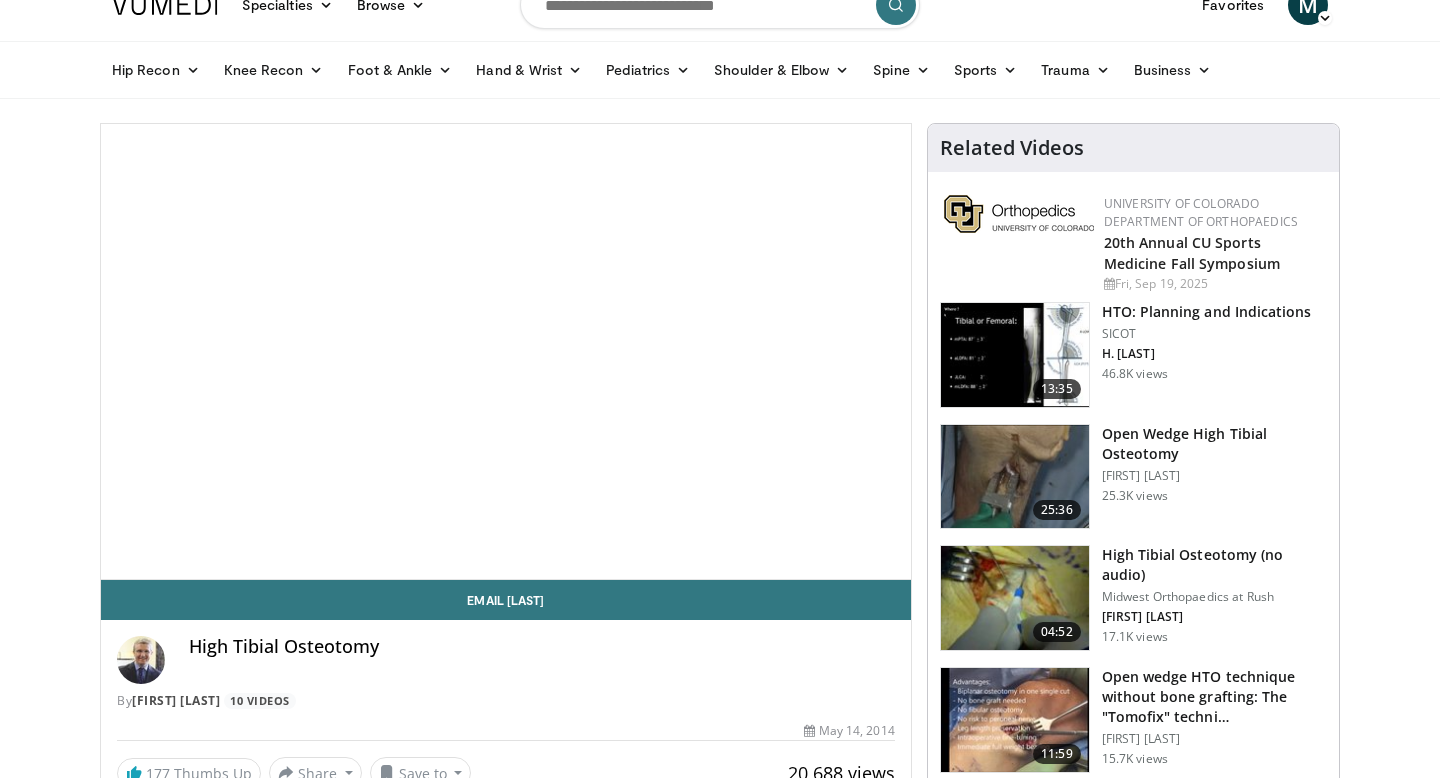 scroll, scrollTop: 0, scrollLeft: 0, axis: both 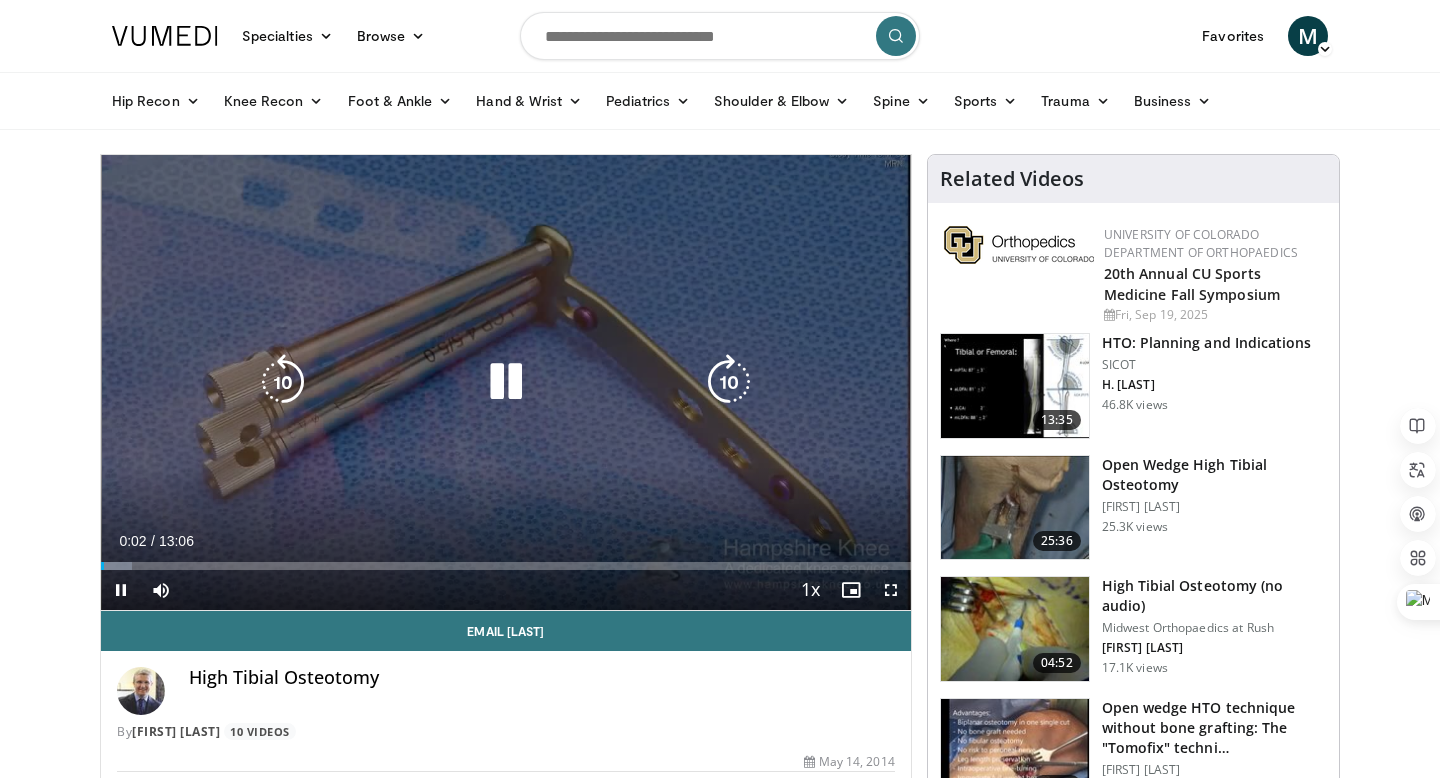 click at bounding box center [506, 382] 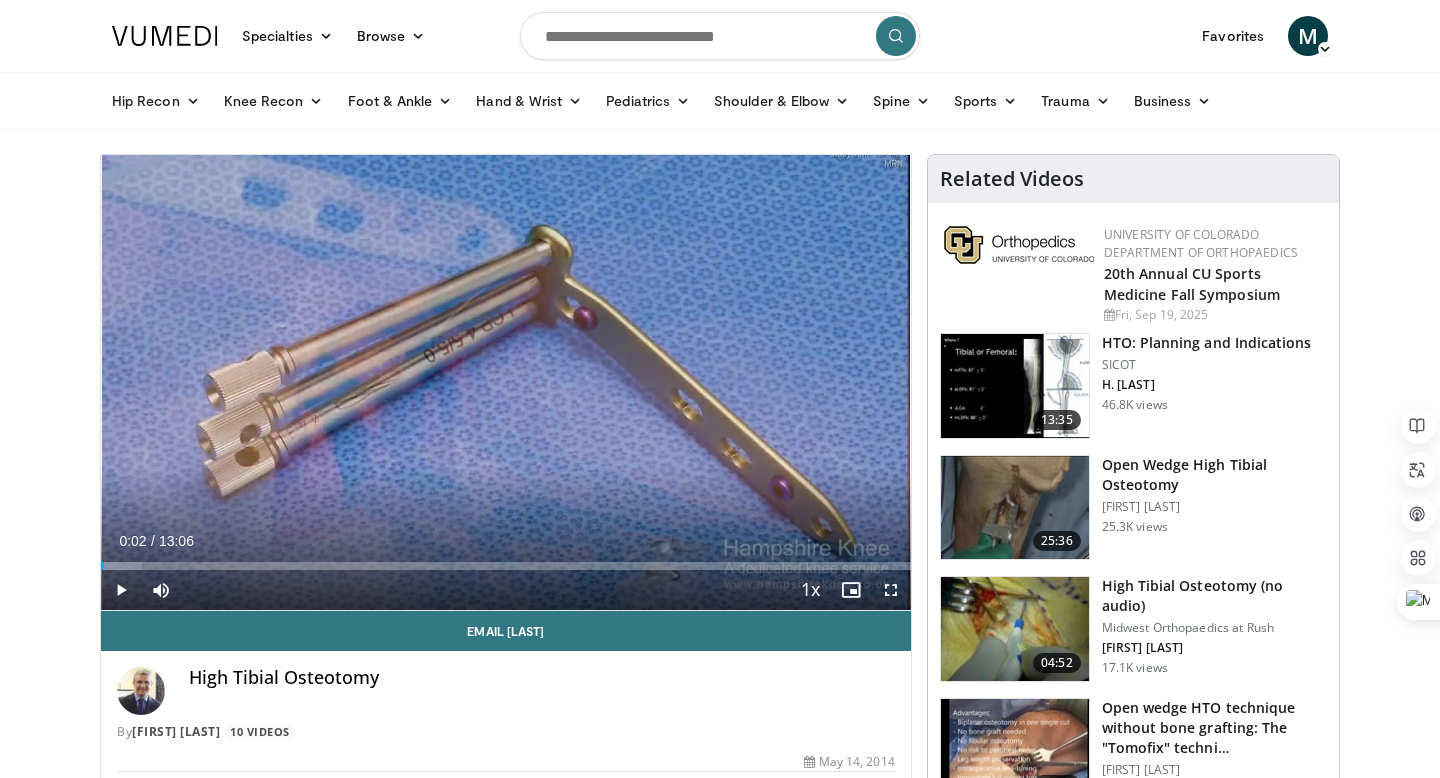 click at bounding box center (720, 36) 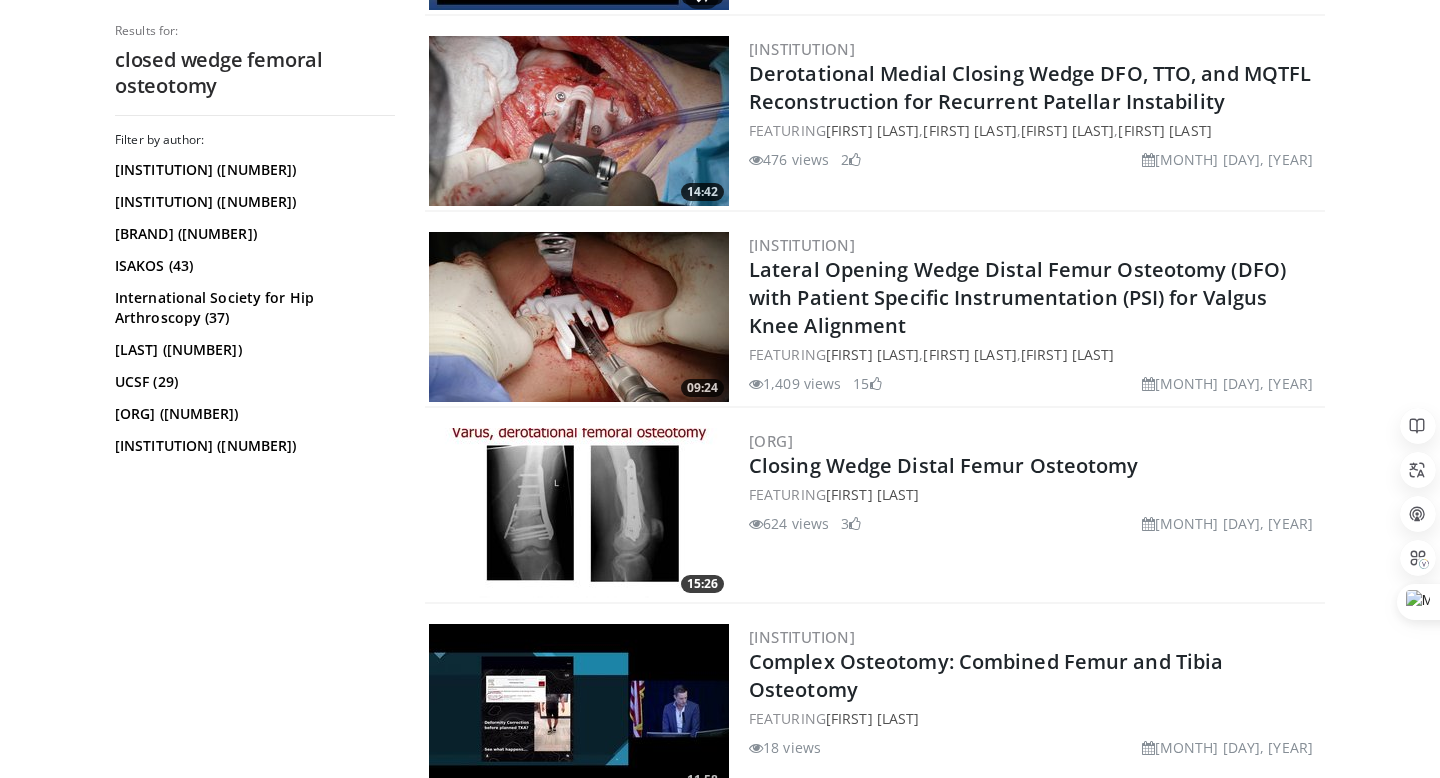 scroll, scrollTop: 1191, scrollLeft: 0, axis: vertical 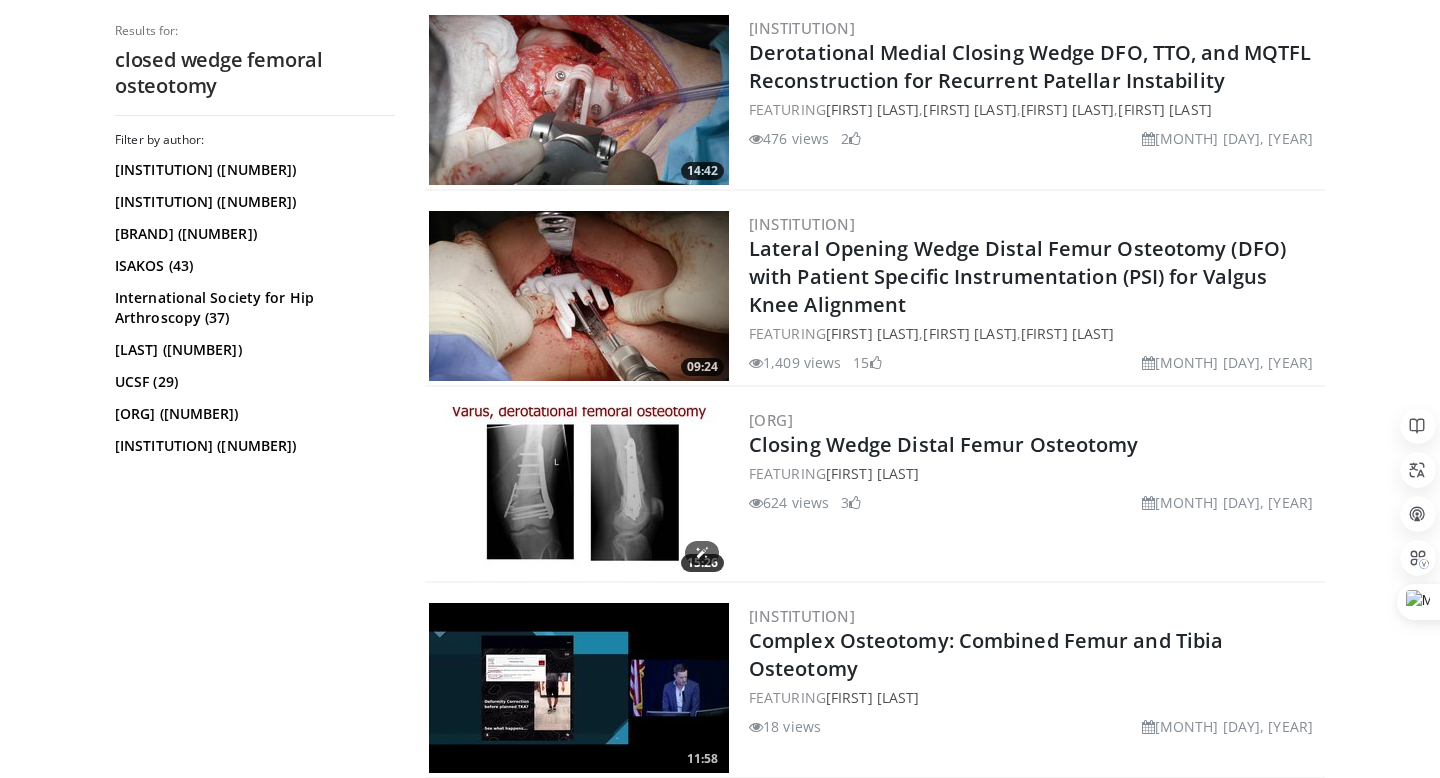 click at bounding box center [579, 492] 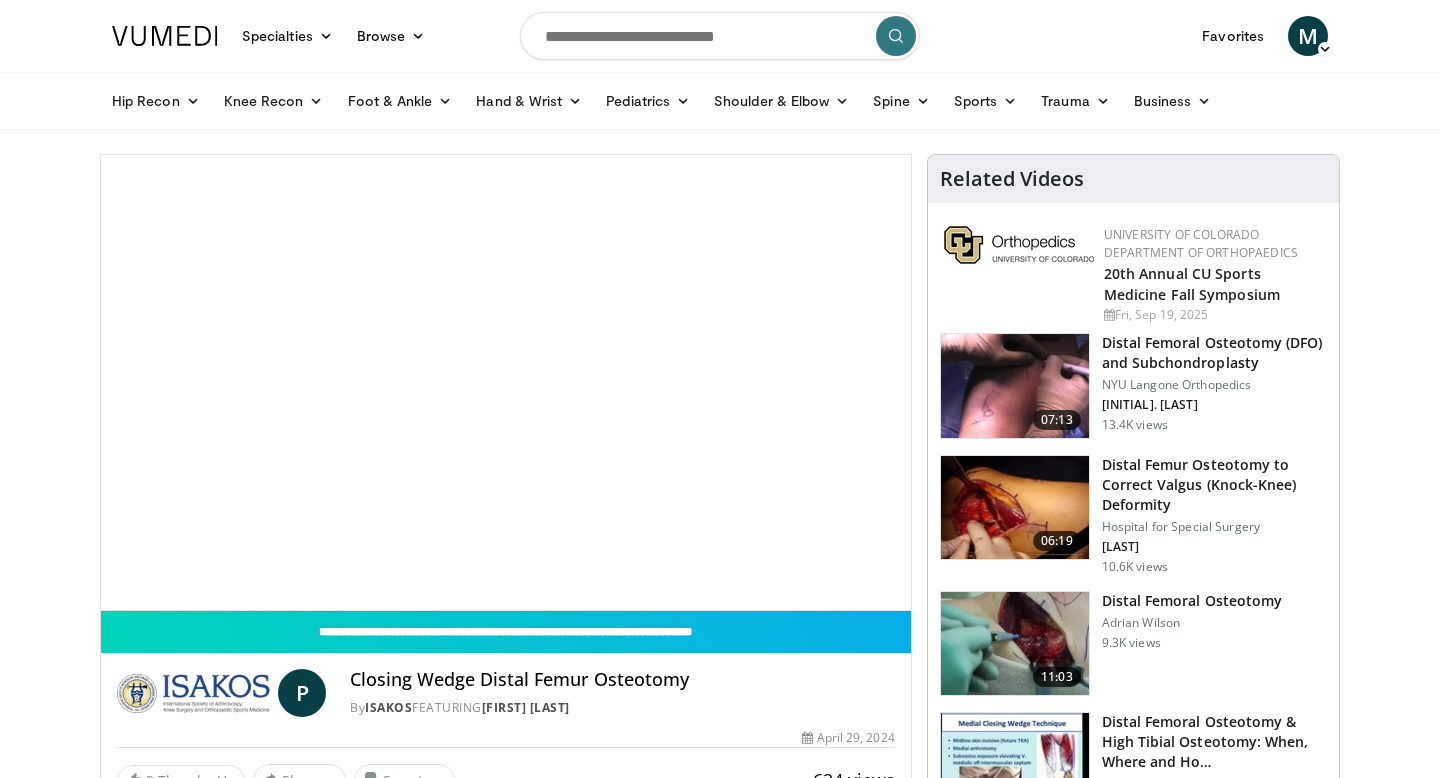 scroll, scrollTop: 0, scrollLeft: 0, axis: both 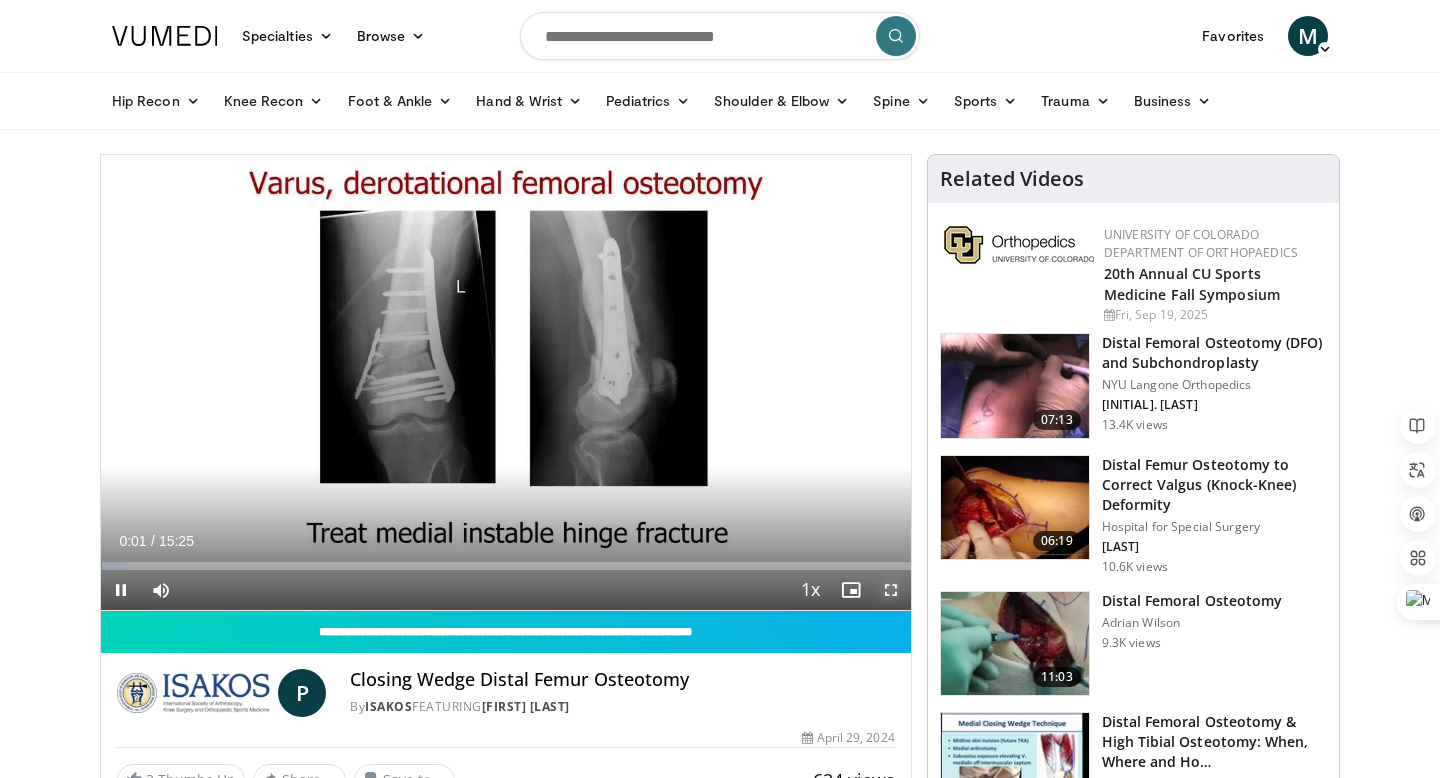 click at bounding box center (891, 590) 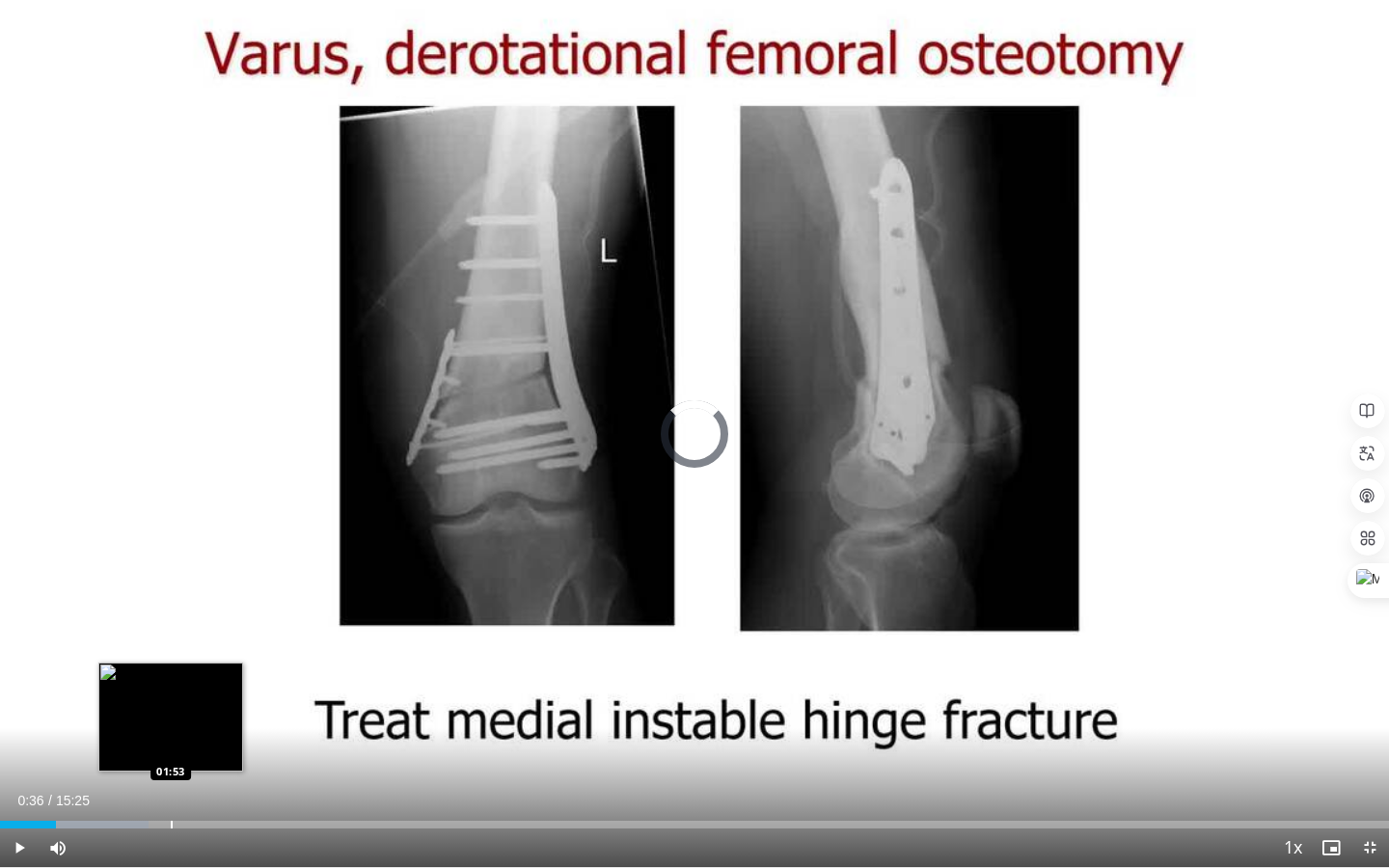 click at bounding box center [172, 825] 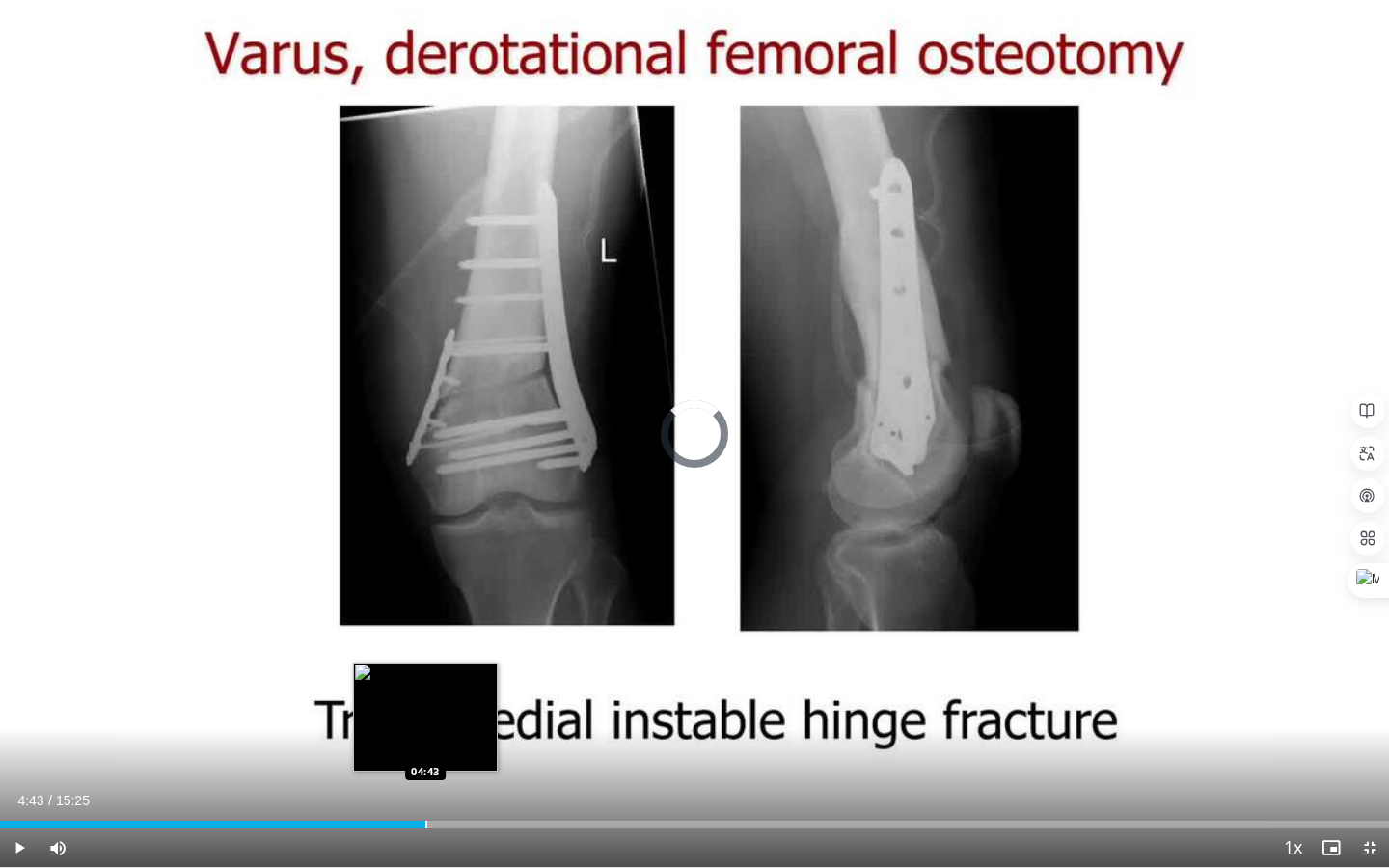 click on "Loaded :  0.00% 04:43 04:43" at bounding box center (694, 819) 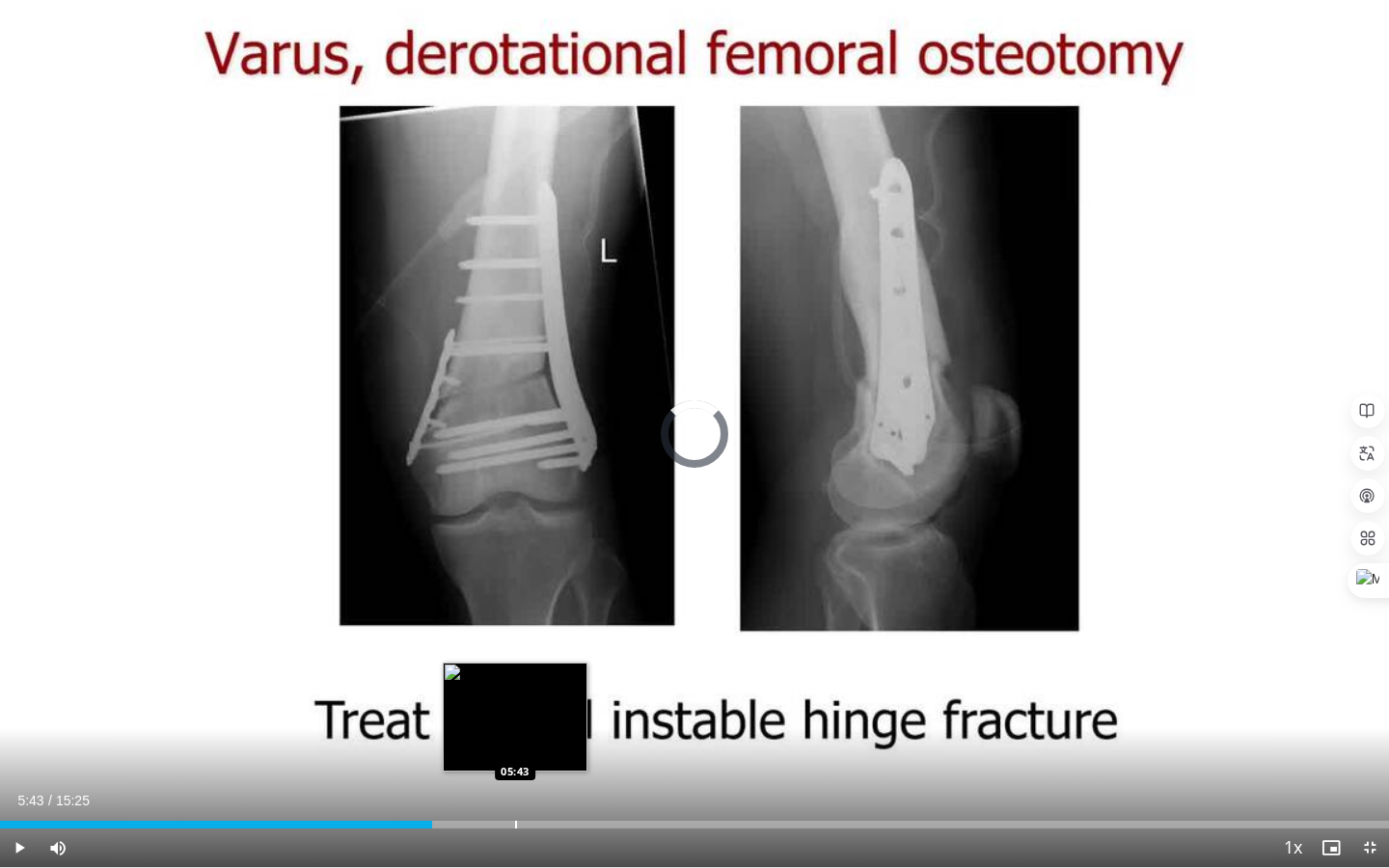 click at bounding box center [516, 825] 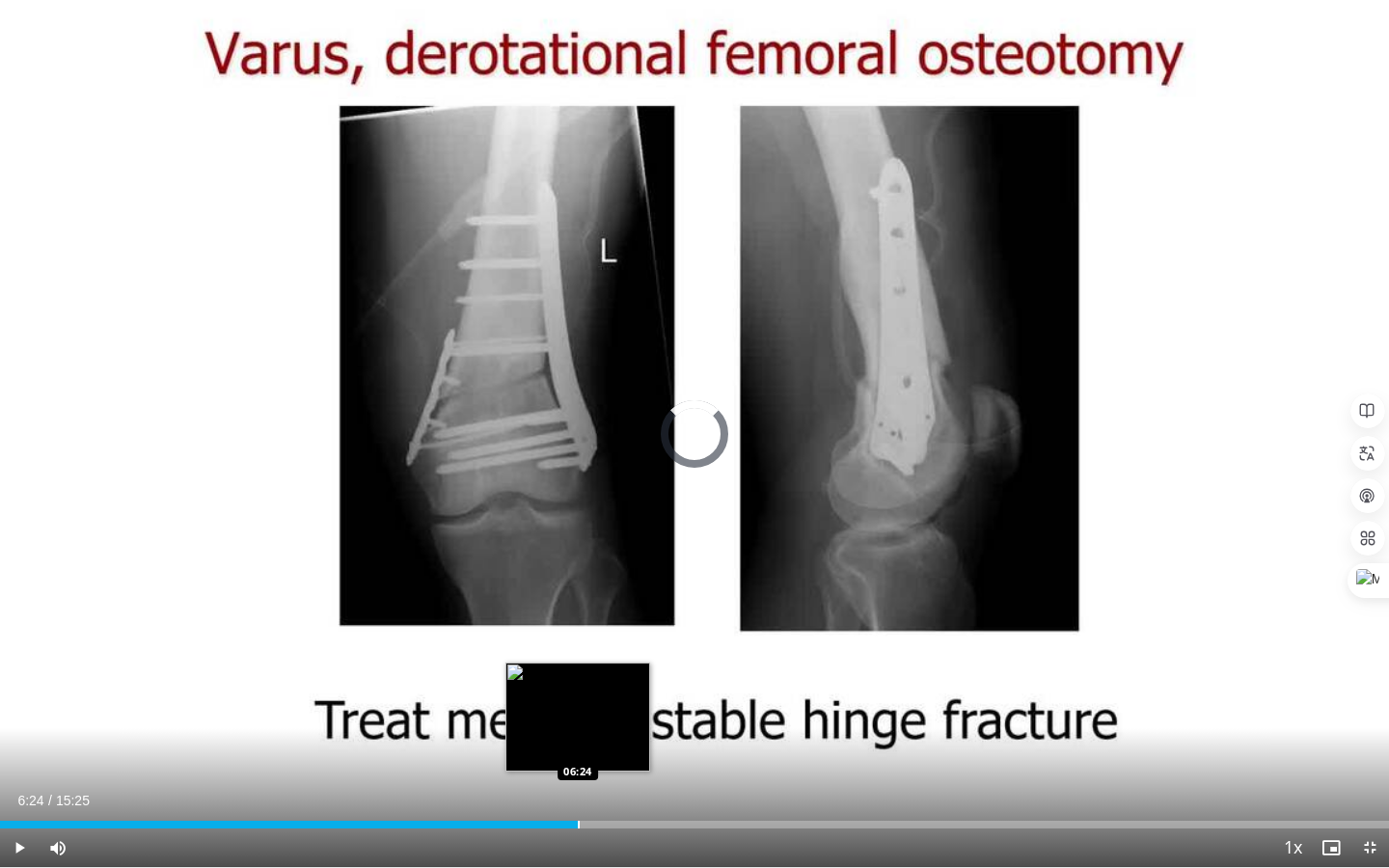 click at bounding box center [579, 825] 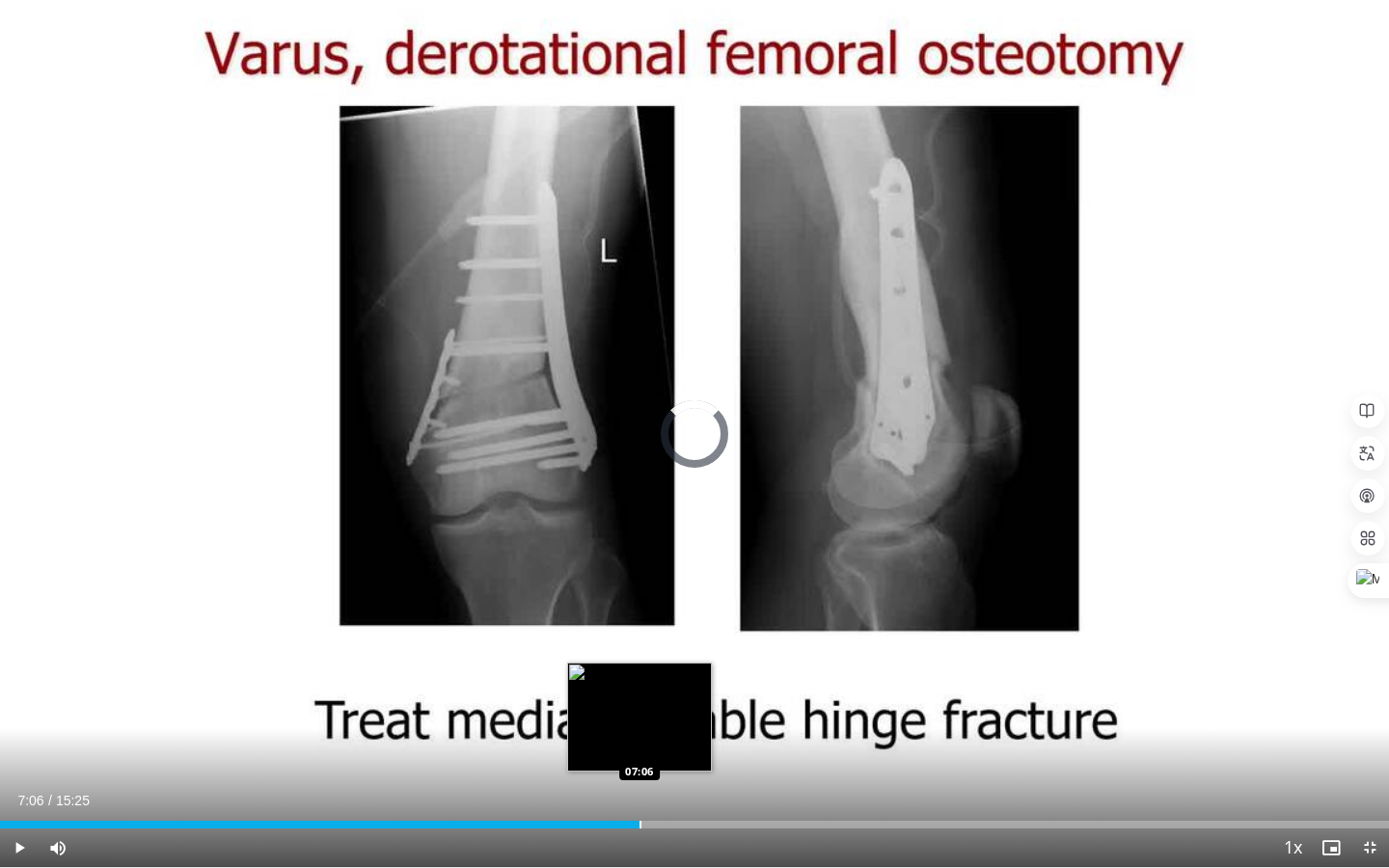 click at bounding box center (640, 825) 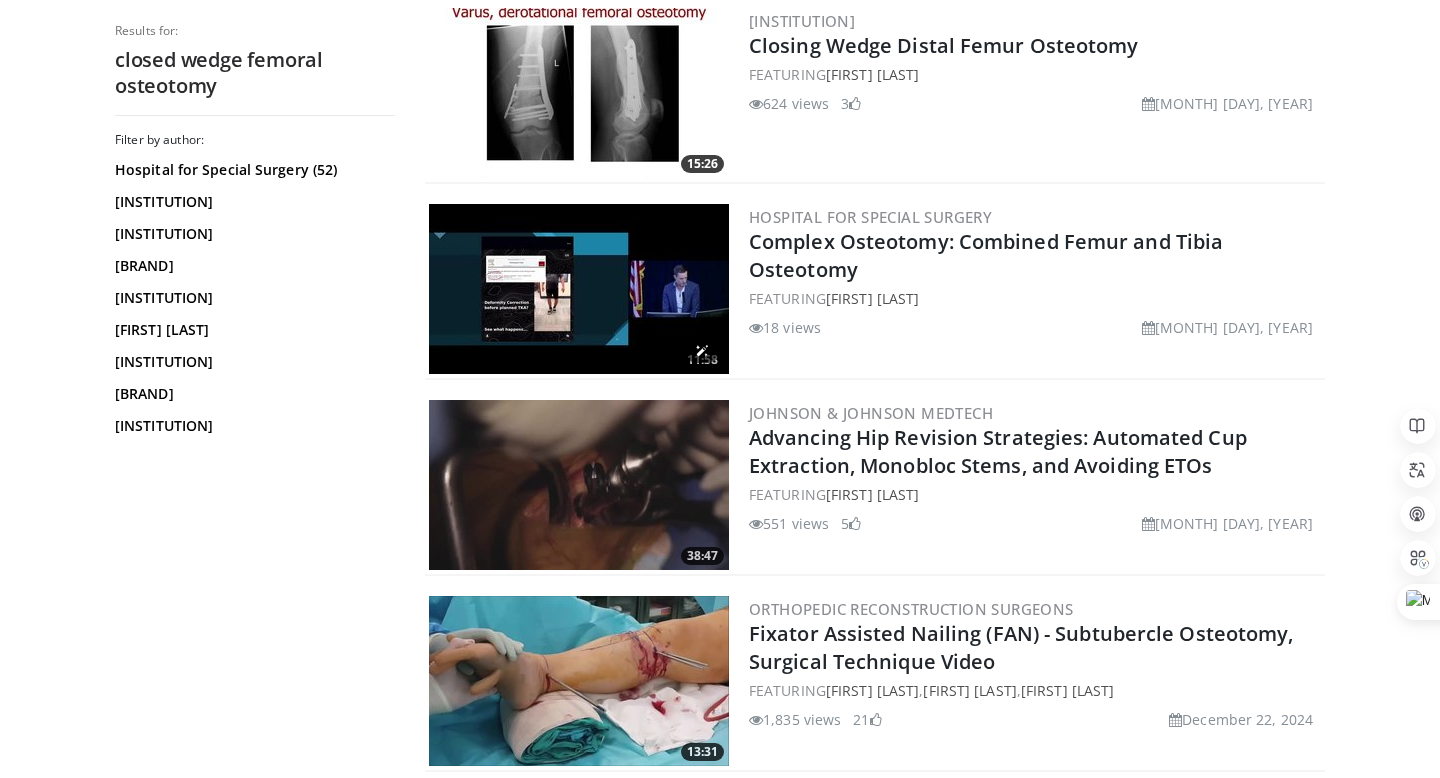 scroll, scrollTop: 1598, scrollLeft: 0, axis: vertical 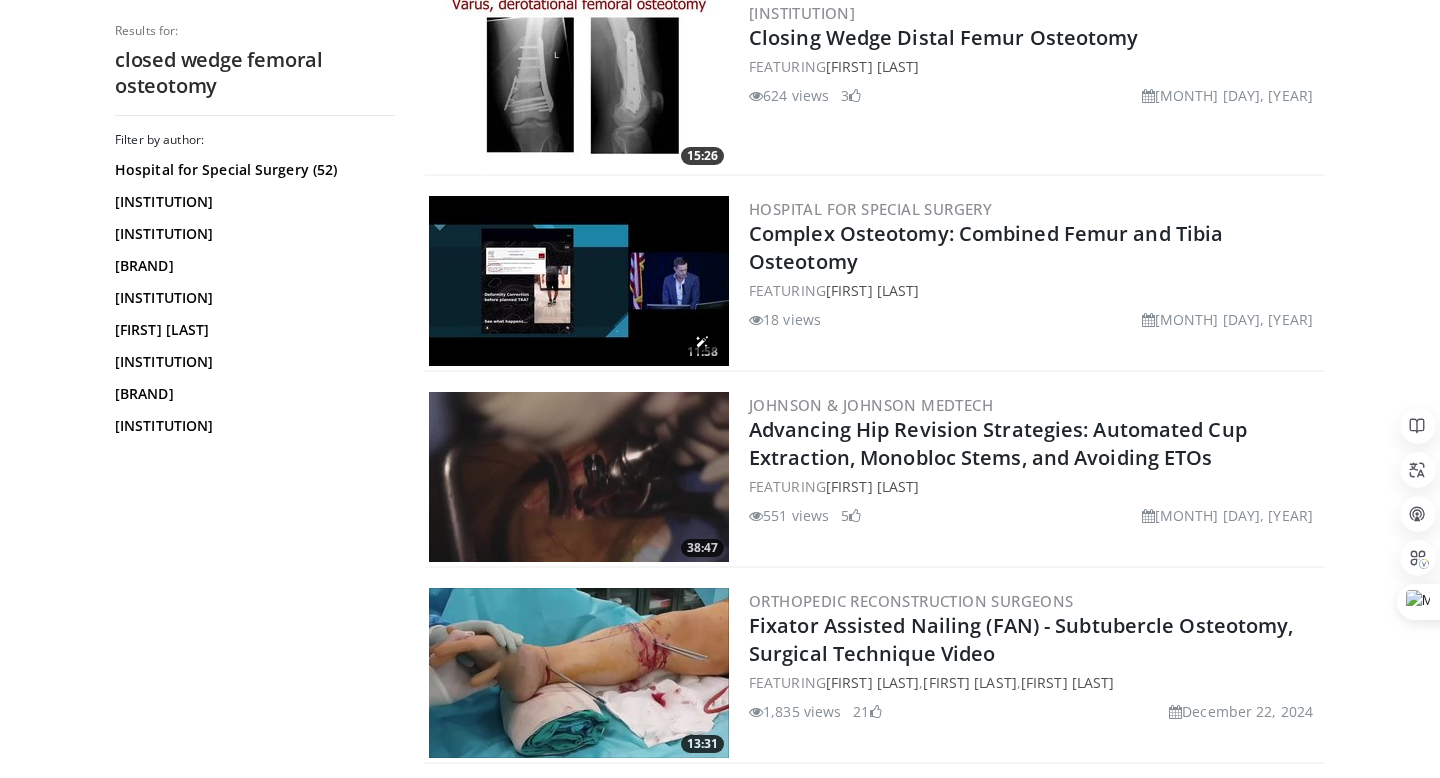 click at bounding box center [579, 281] 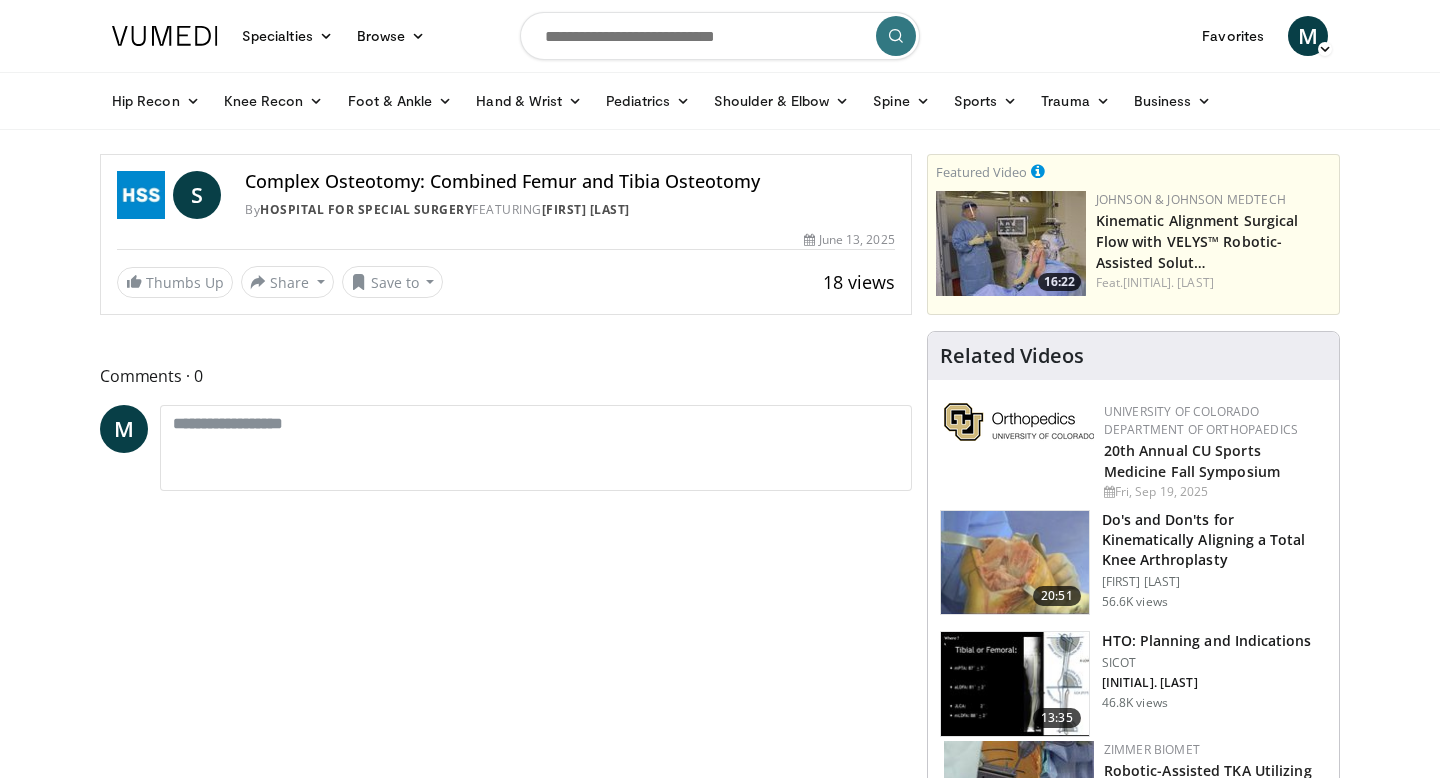 scroll, scrollTop: 0, scrollLeft: 0, axis: both 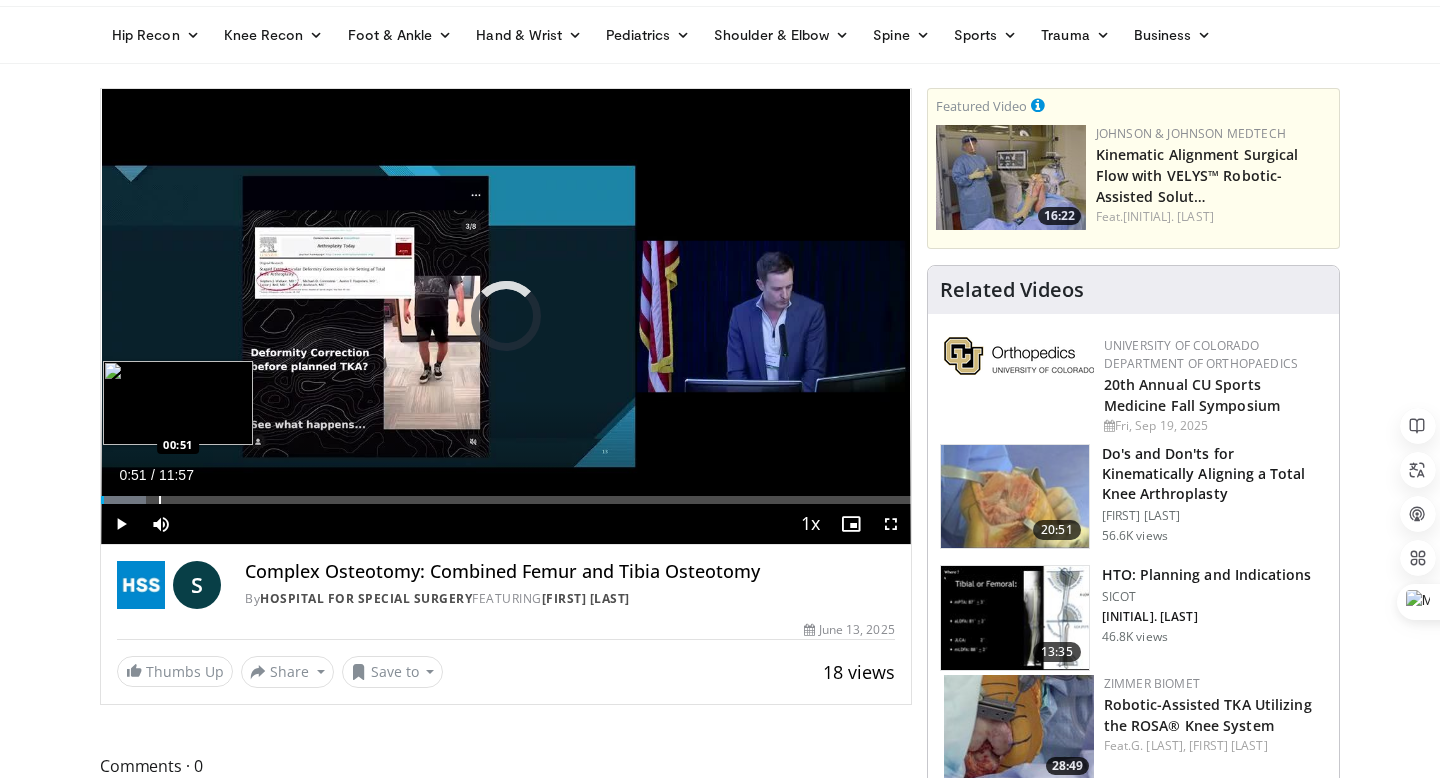 click on "Loaded :  5.52% 00:51 00:51" at bounding box center (506, 494) 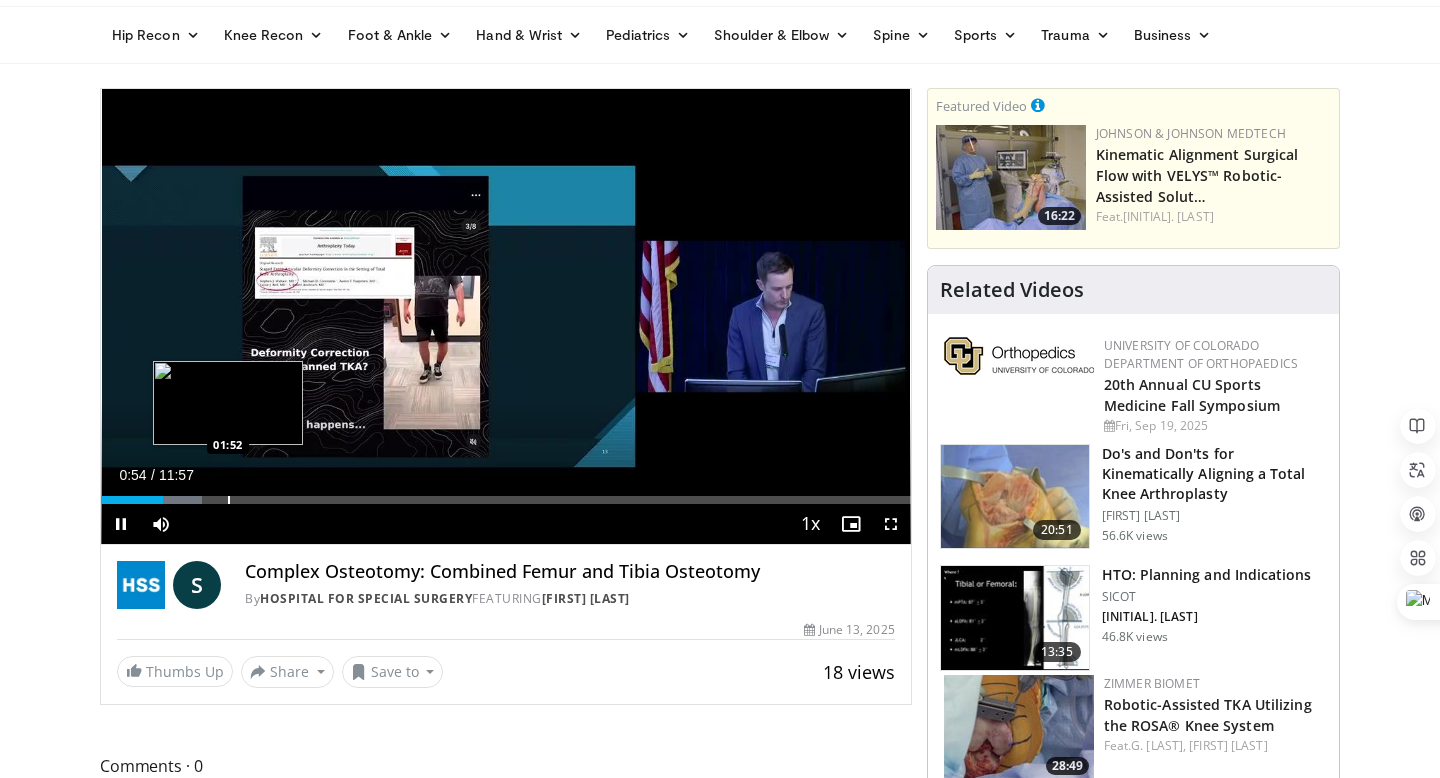 click on "**********" at bounding box center [506, 317] 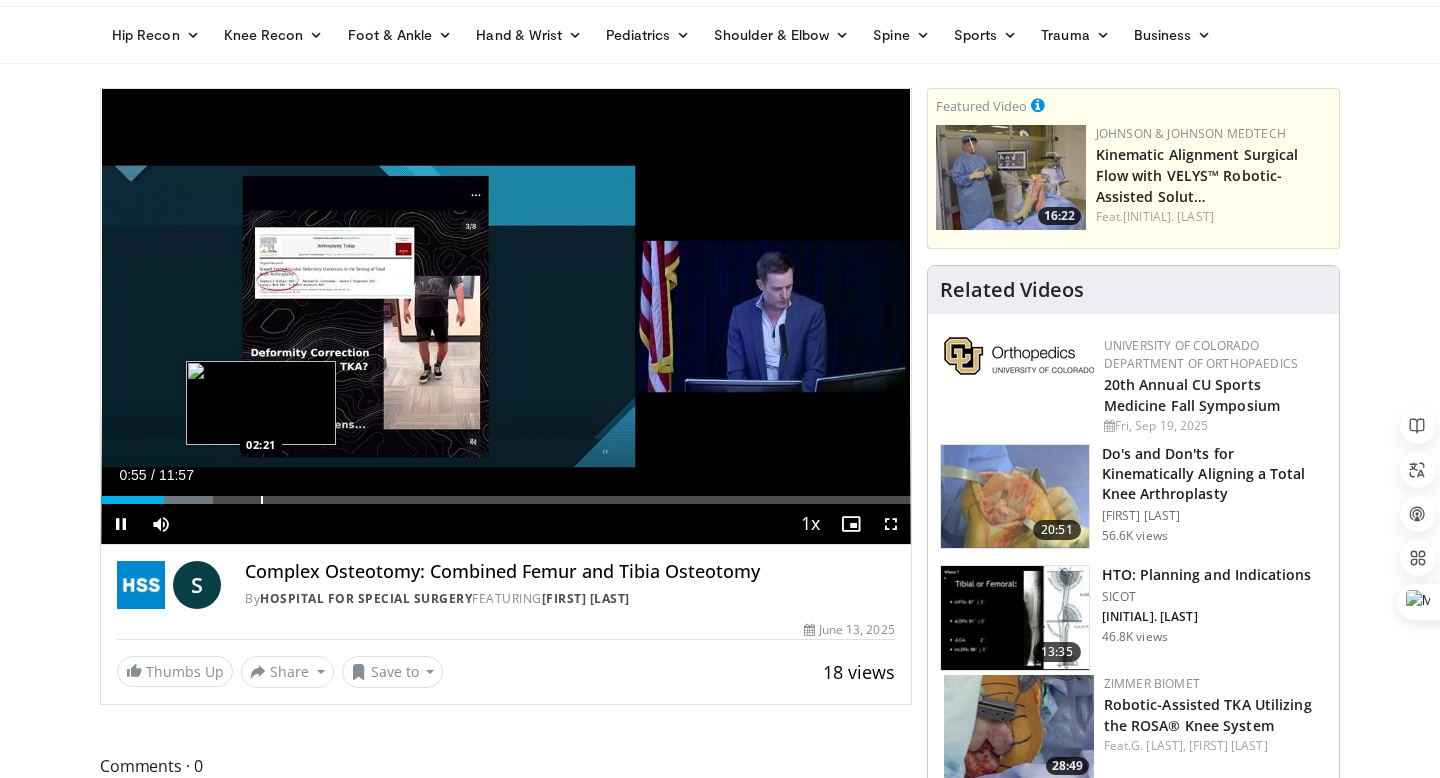 click at bounding box center [262, 500] 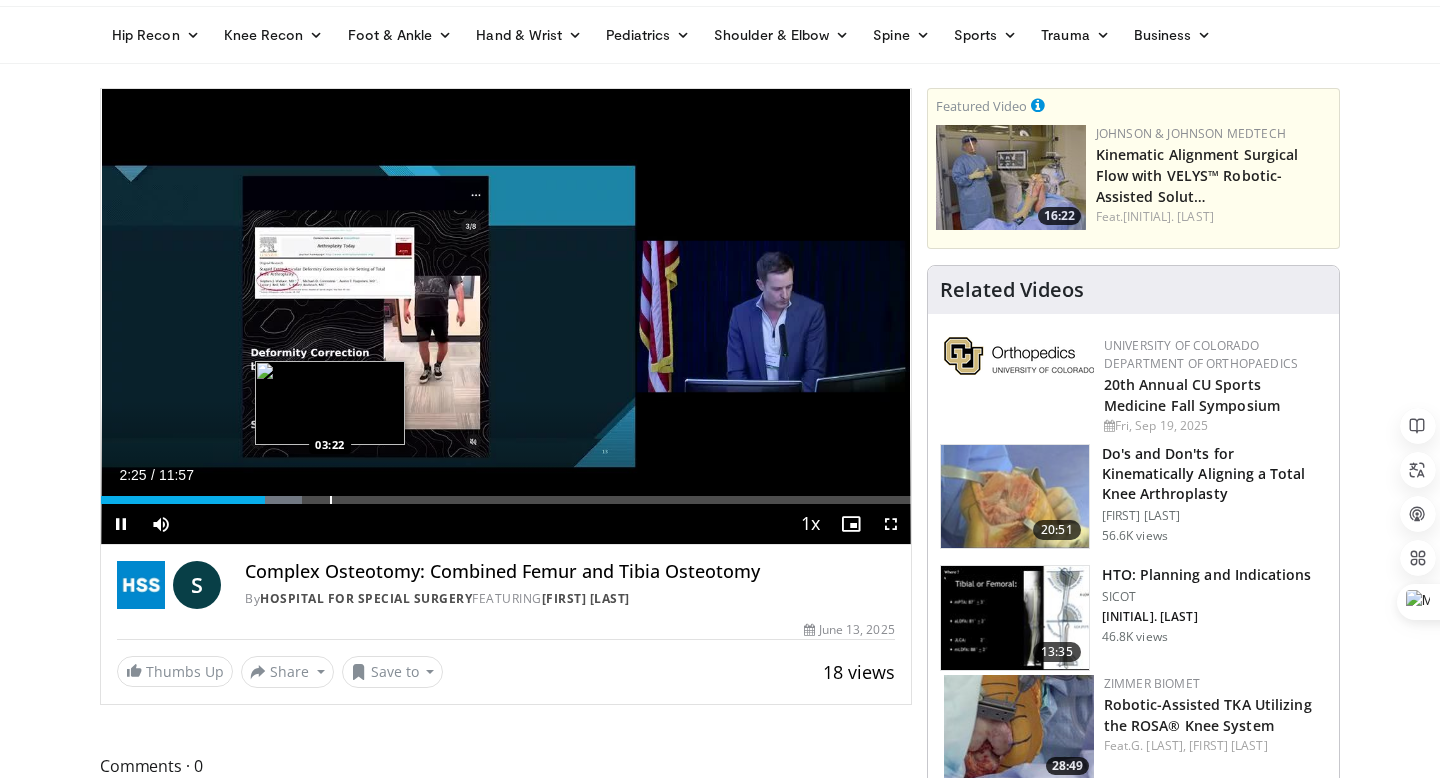 click at bounding box center (331, 500) 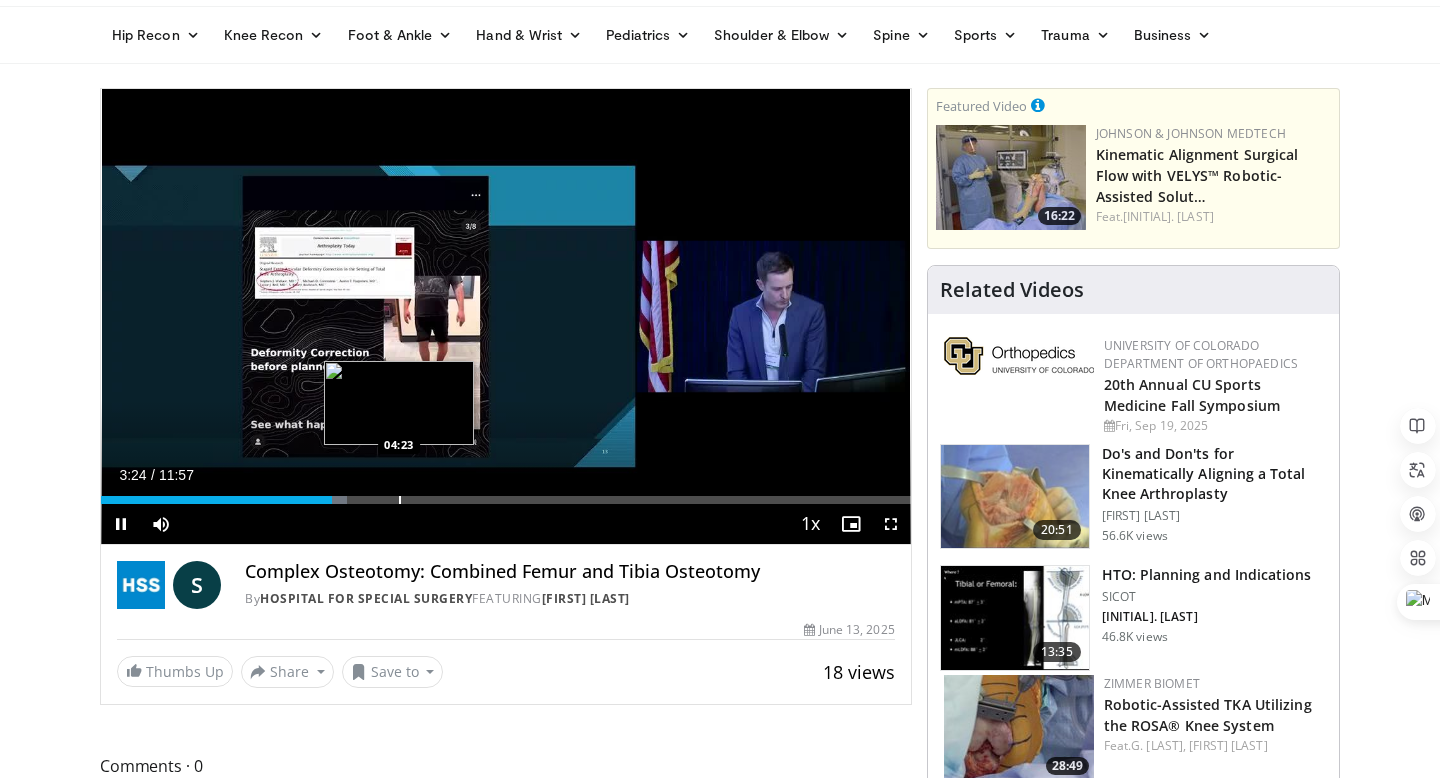 click at bounding box center [400, 500] 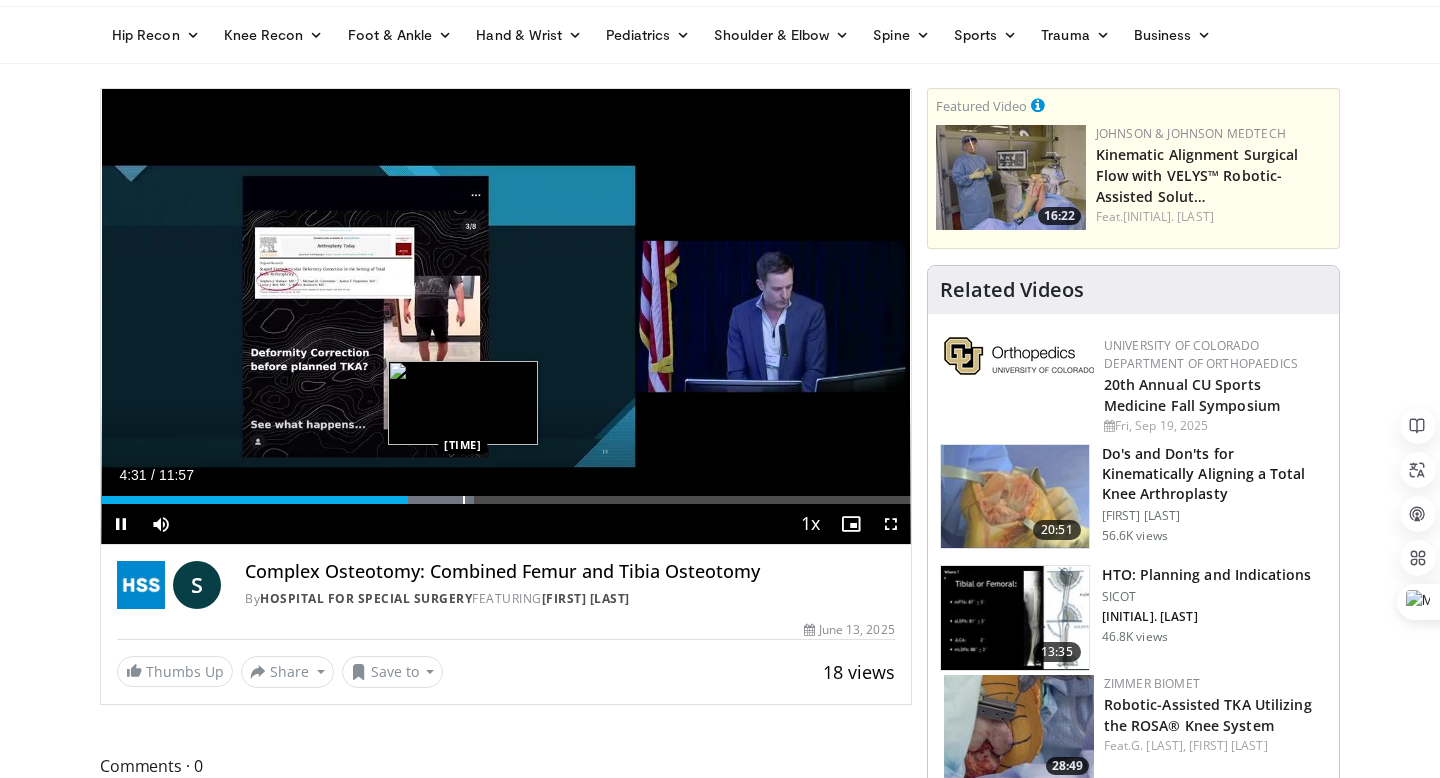 click on "Loaded :  46.01% 04:32 05:20" at bounding box center [506, 494] 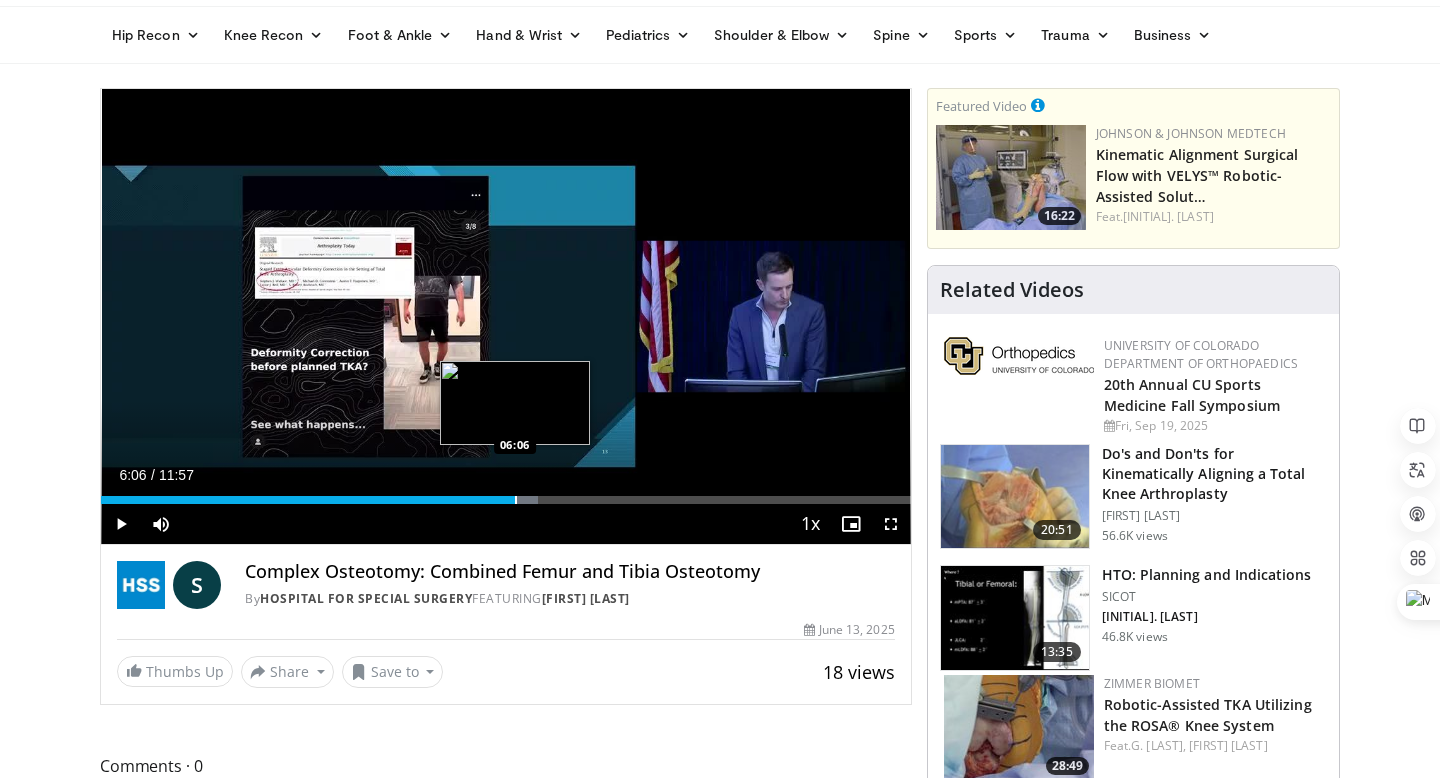 click at bounding box center [516, 500] 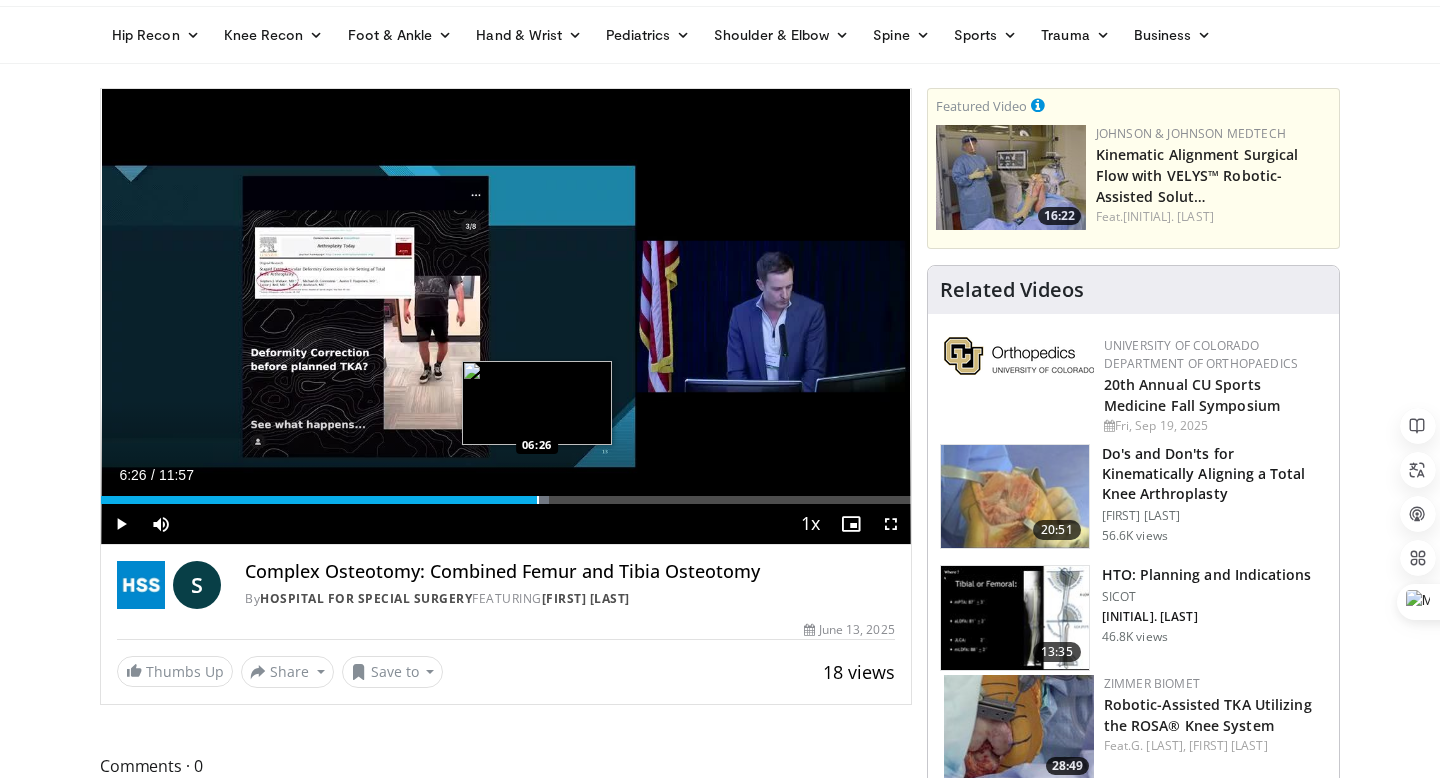 click at bounding box center [538, 500] 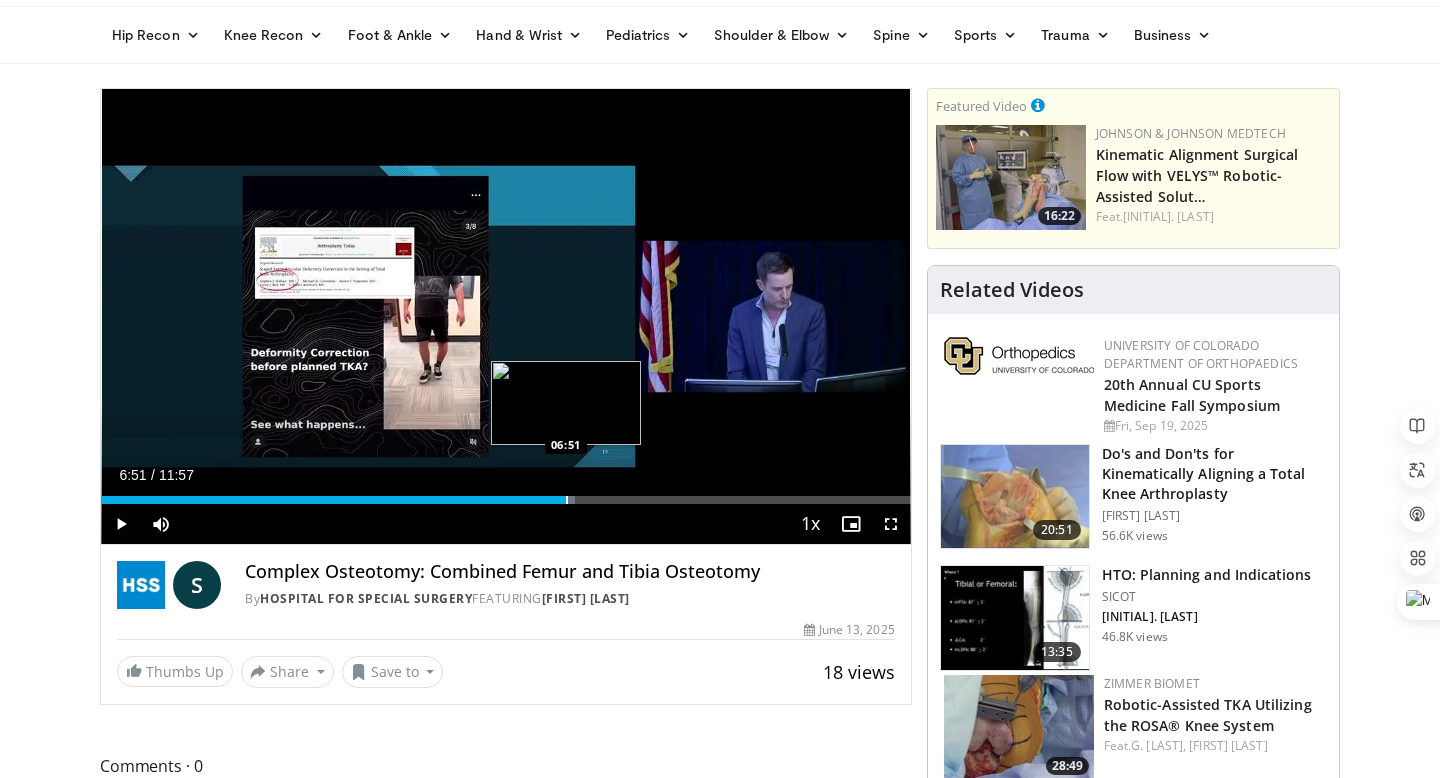 click at bounding box center (567, 500) 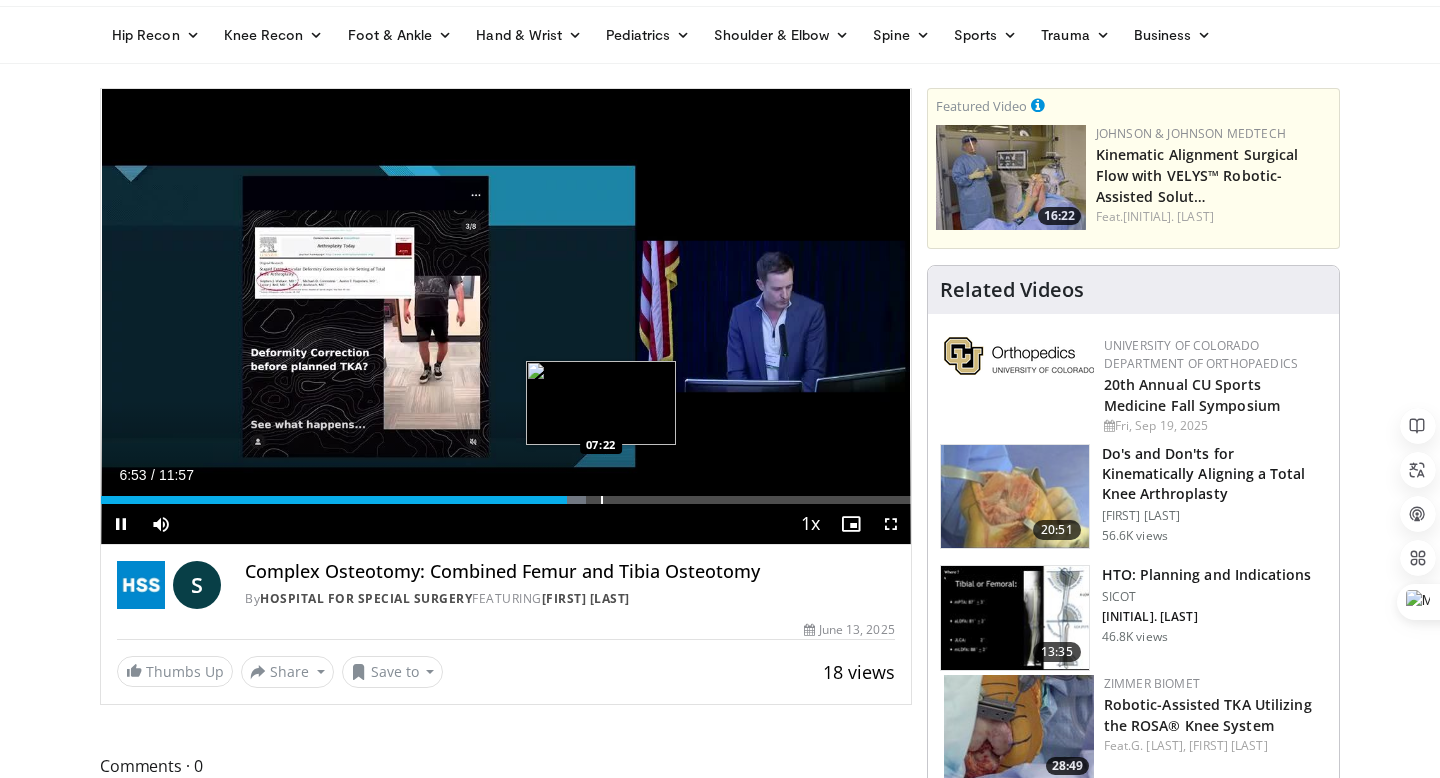 click at bounding box center (602, 500) 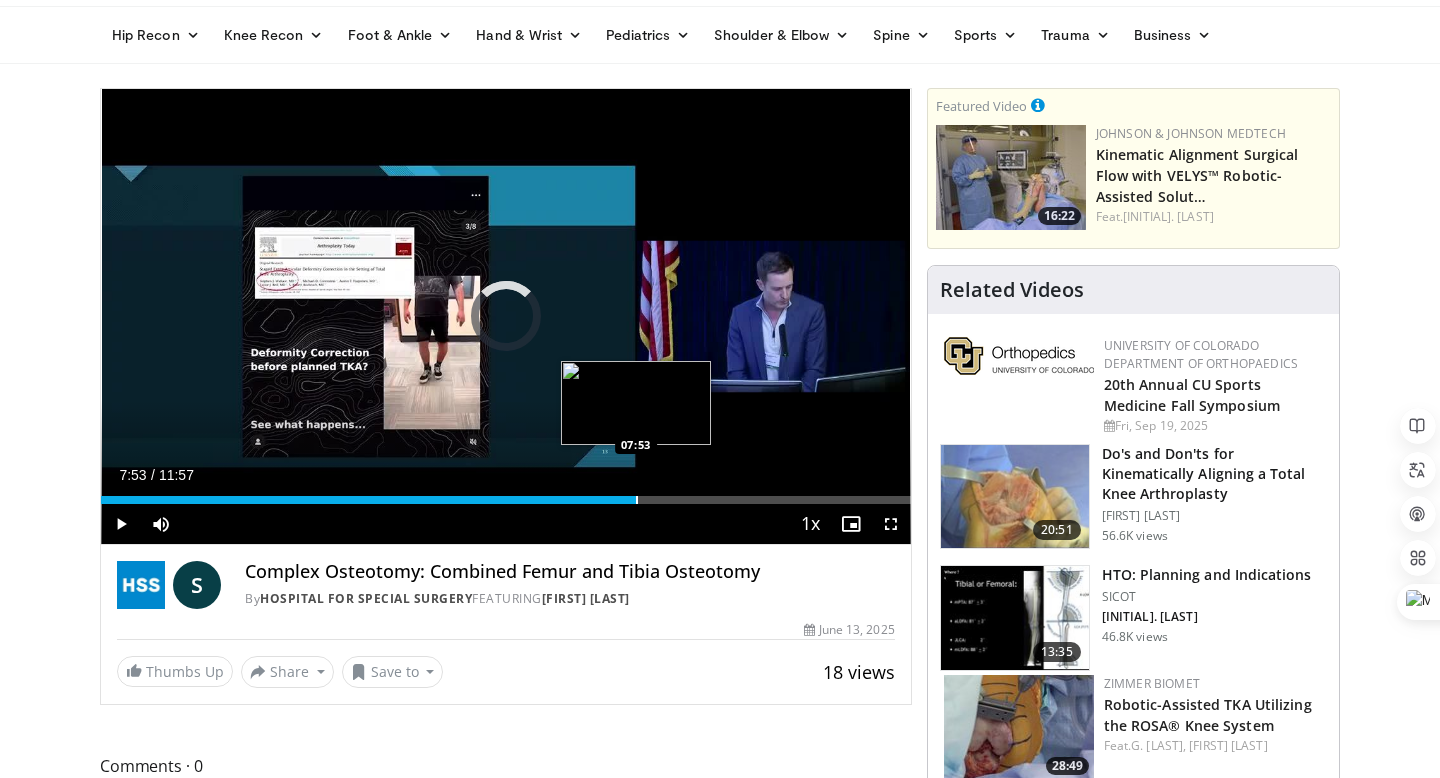 click at bounding box center [637, 500] 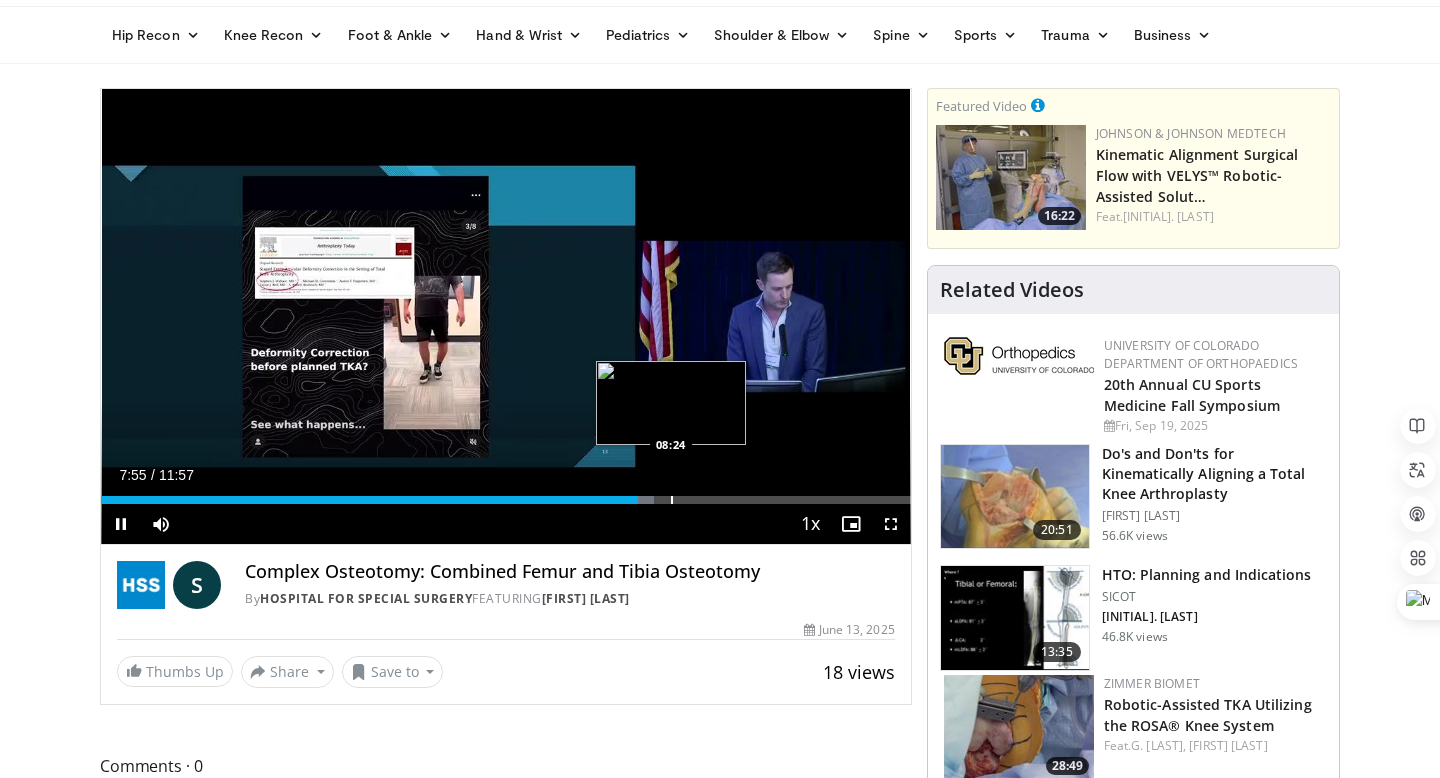 click at bounding box center [672, 500] 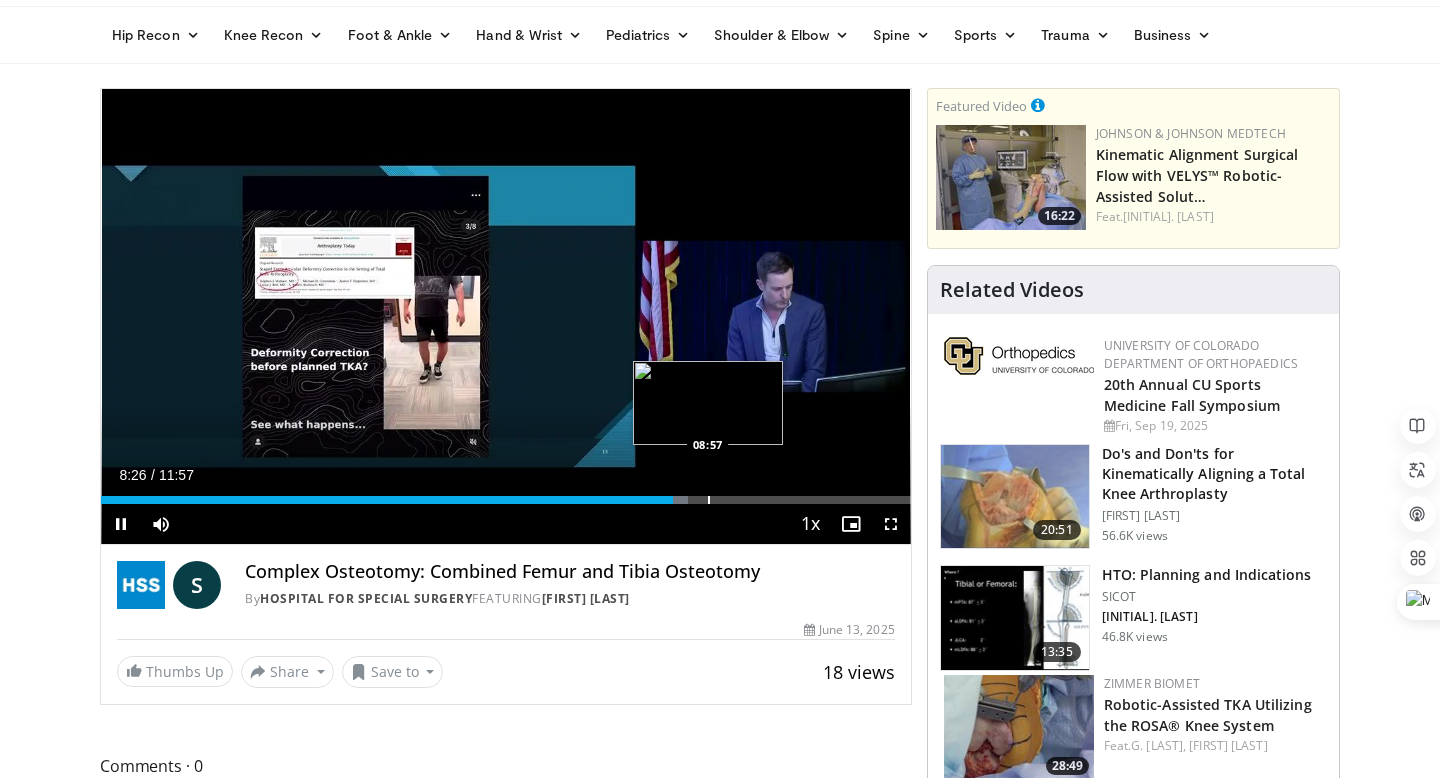 click at bounding box center (709, 500) 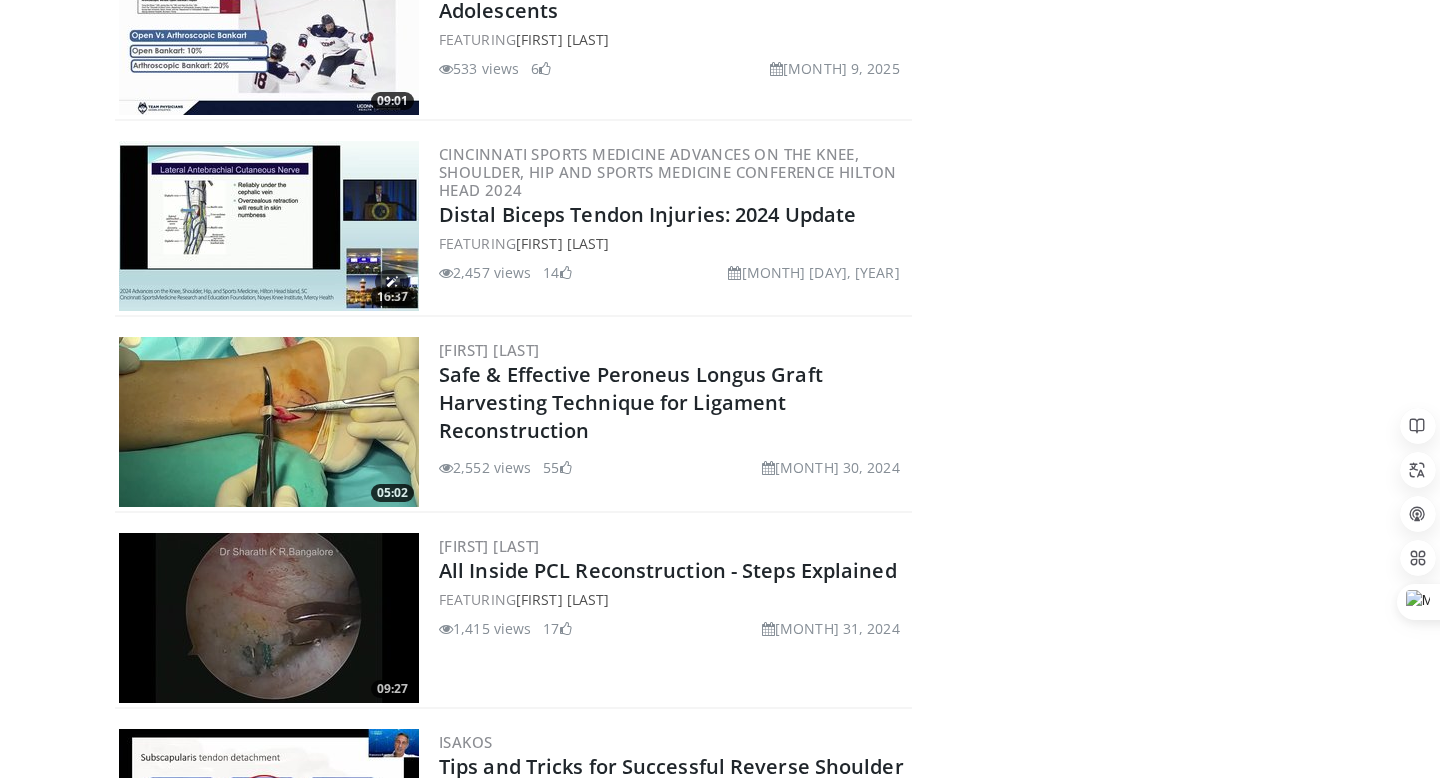 scroll, scrollTop: 0, scrollLeft: 0, axis: both 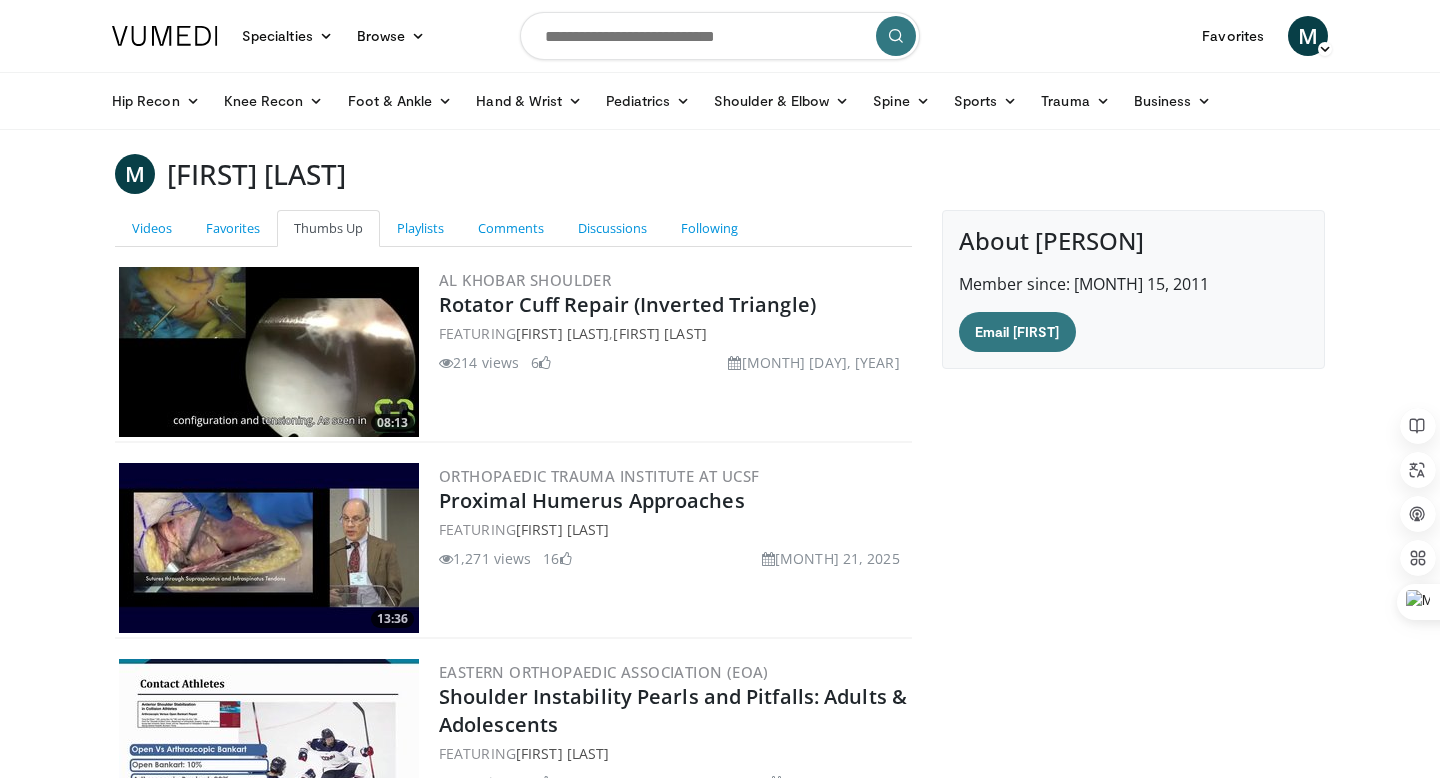 click at bounding box center [720, 36] 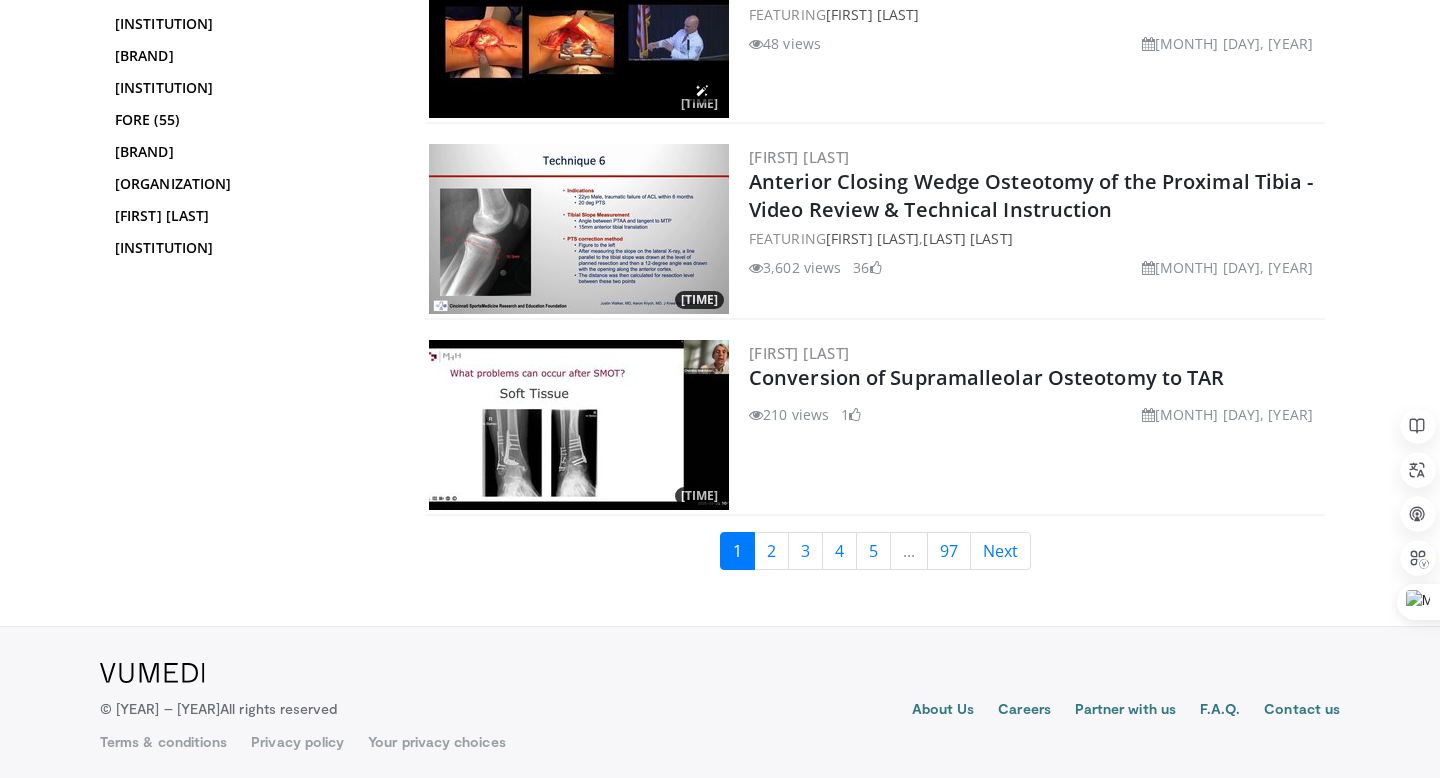 scroll, scrollTop: 4988, scrollLeft: 0, axis: vertical 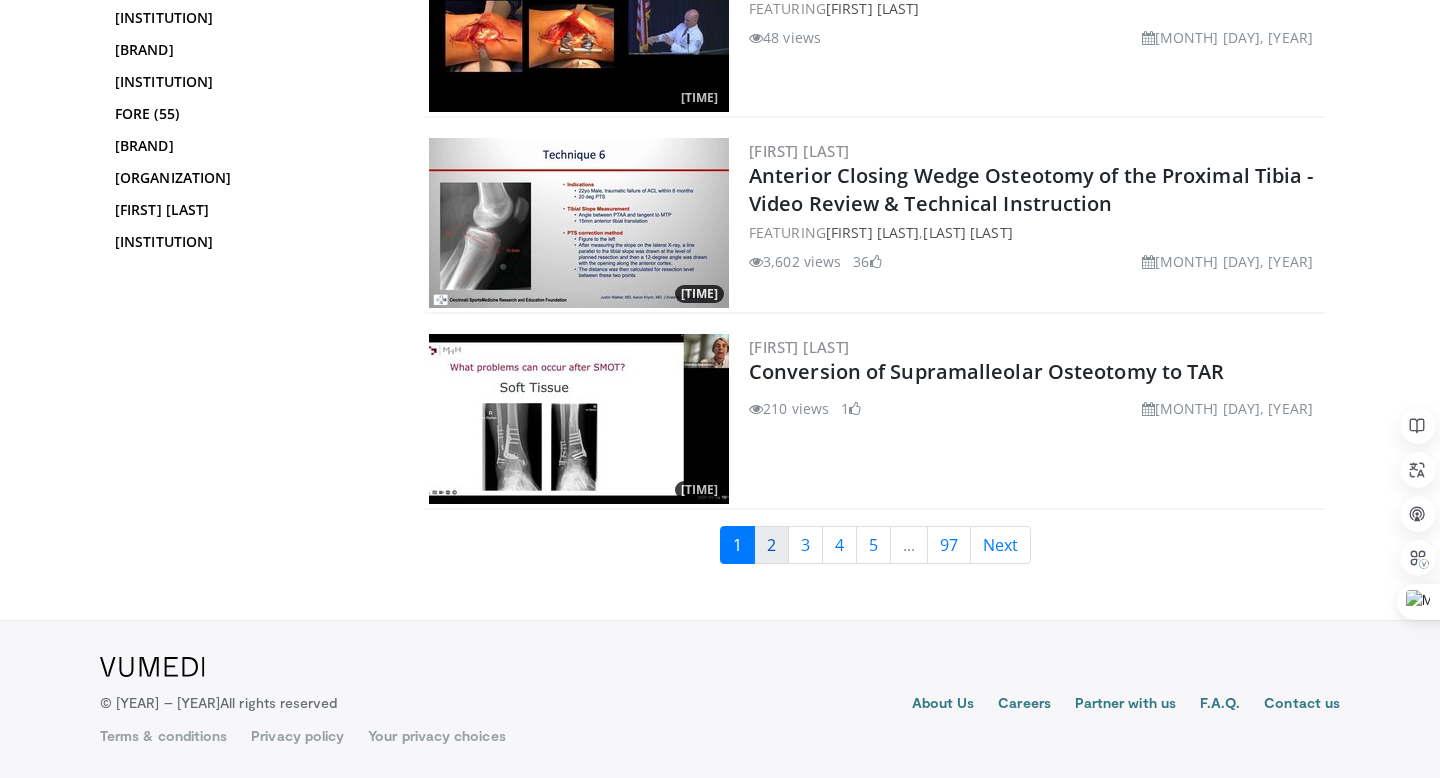 click on "2" at bounding box center (771, 545) 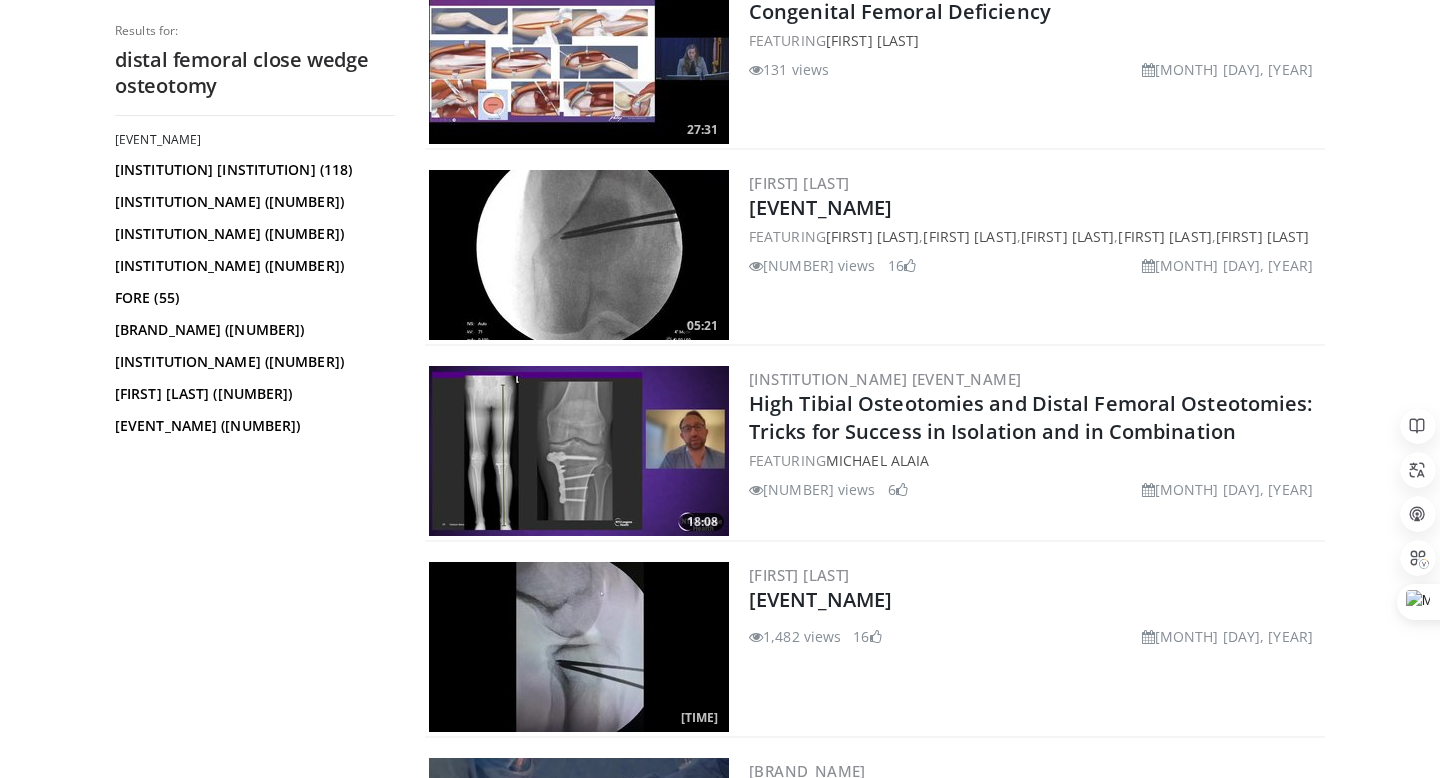 scroll, scrollTop: 2414, scrollLeft: 0, axis: vertical 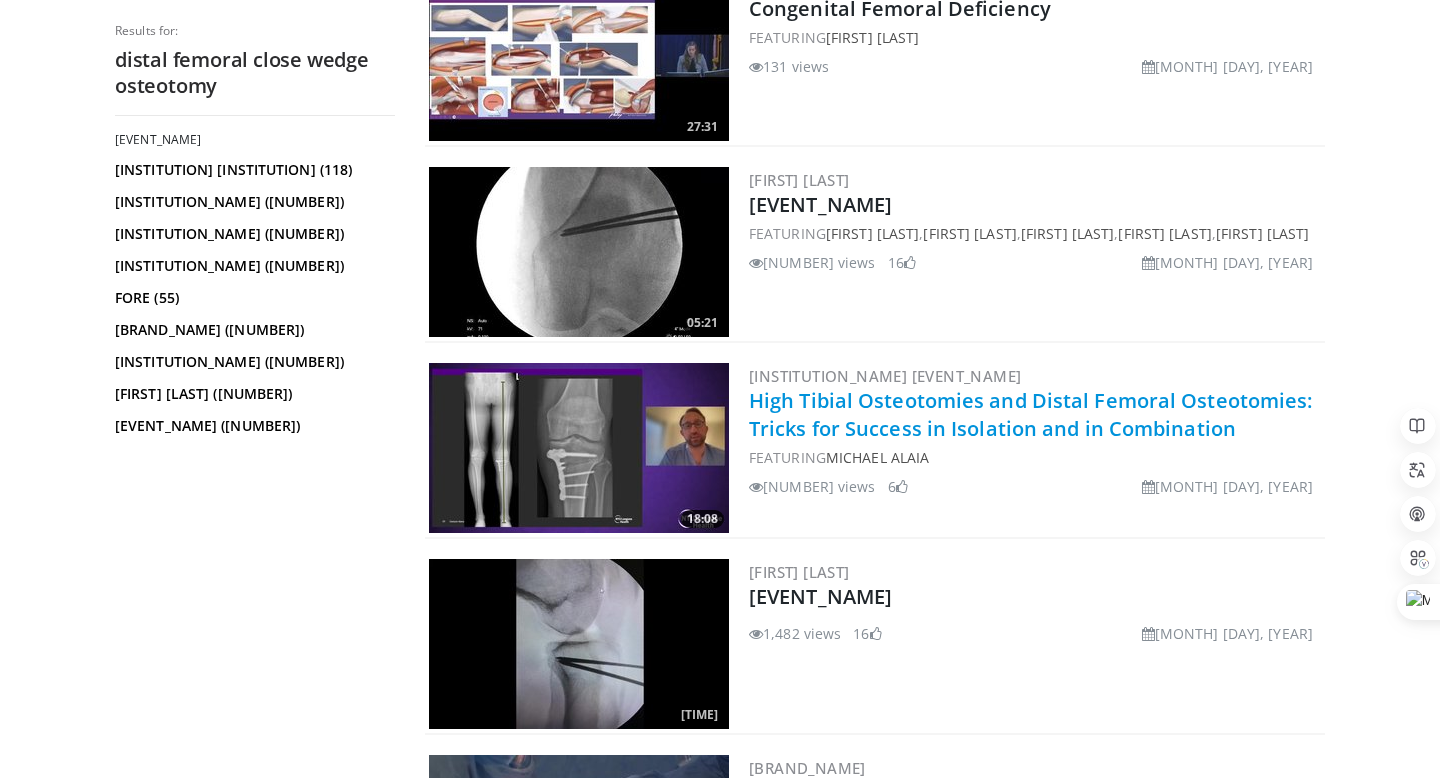 click on "High Tibial Osteotomies and Distal Femoral Osteotomies: Tricks for Success in Isolation and in Combination" at bounding box center [1031, 414] 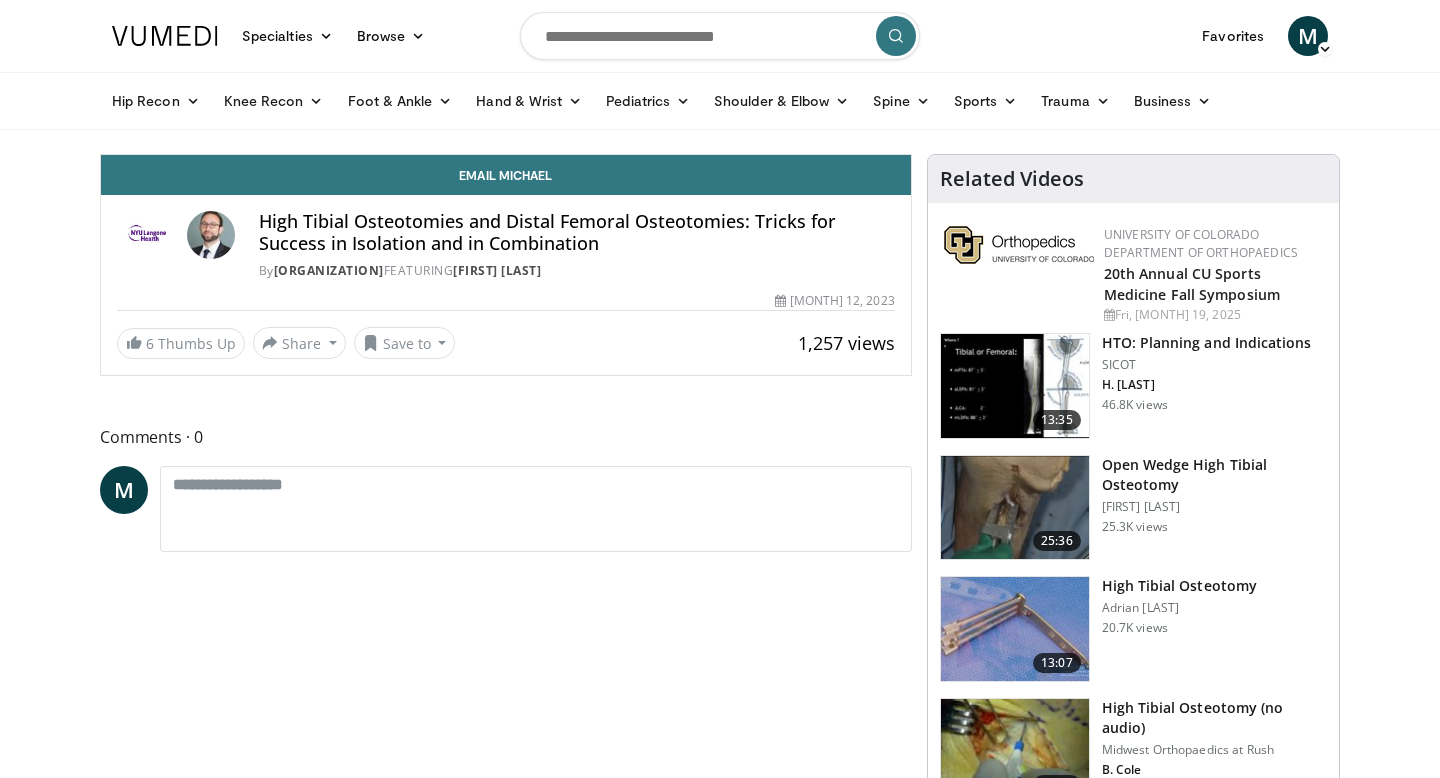 scroll, scrollTop: 0, scrollLeft: 0, axis: both 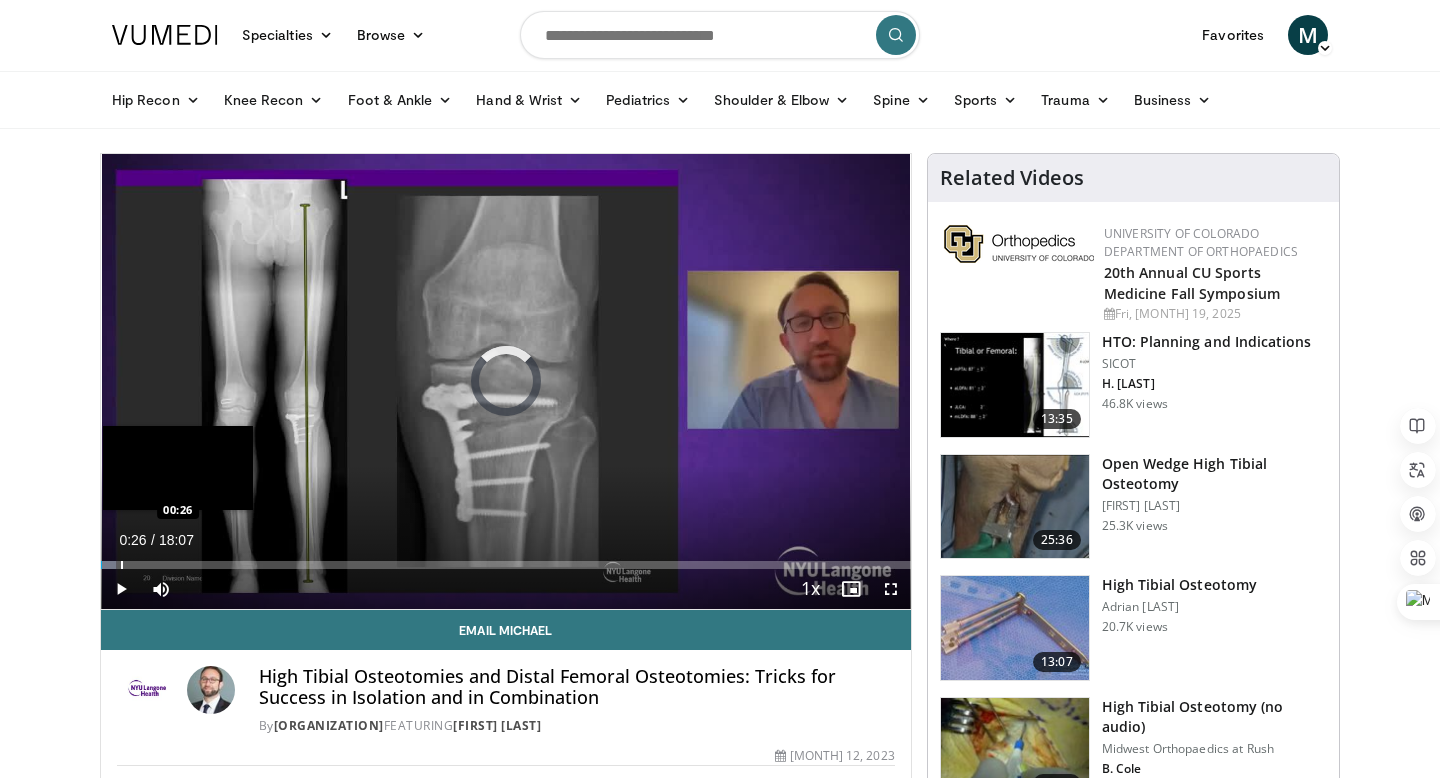 click at bounding box center (122, 565) 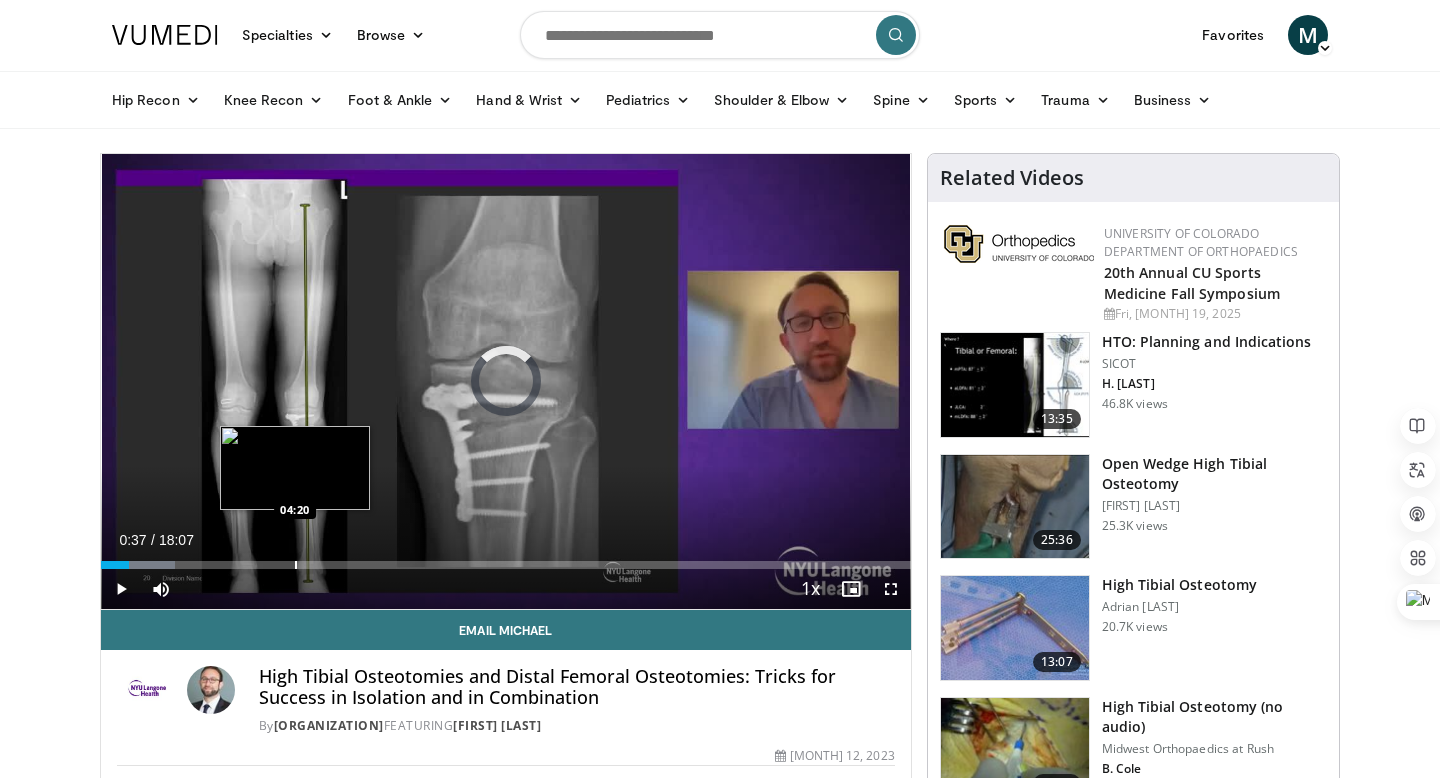 click on "Loaded :  9.12% 00:37 04:20" at bounding box center [506, 559] 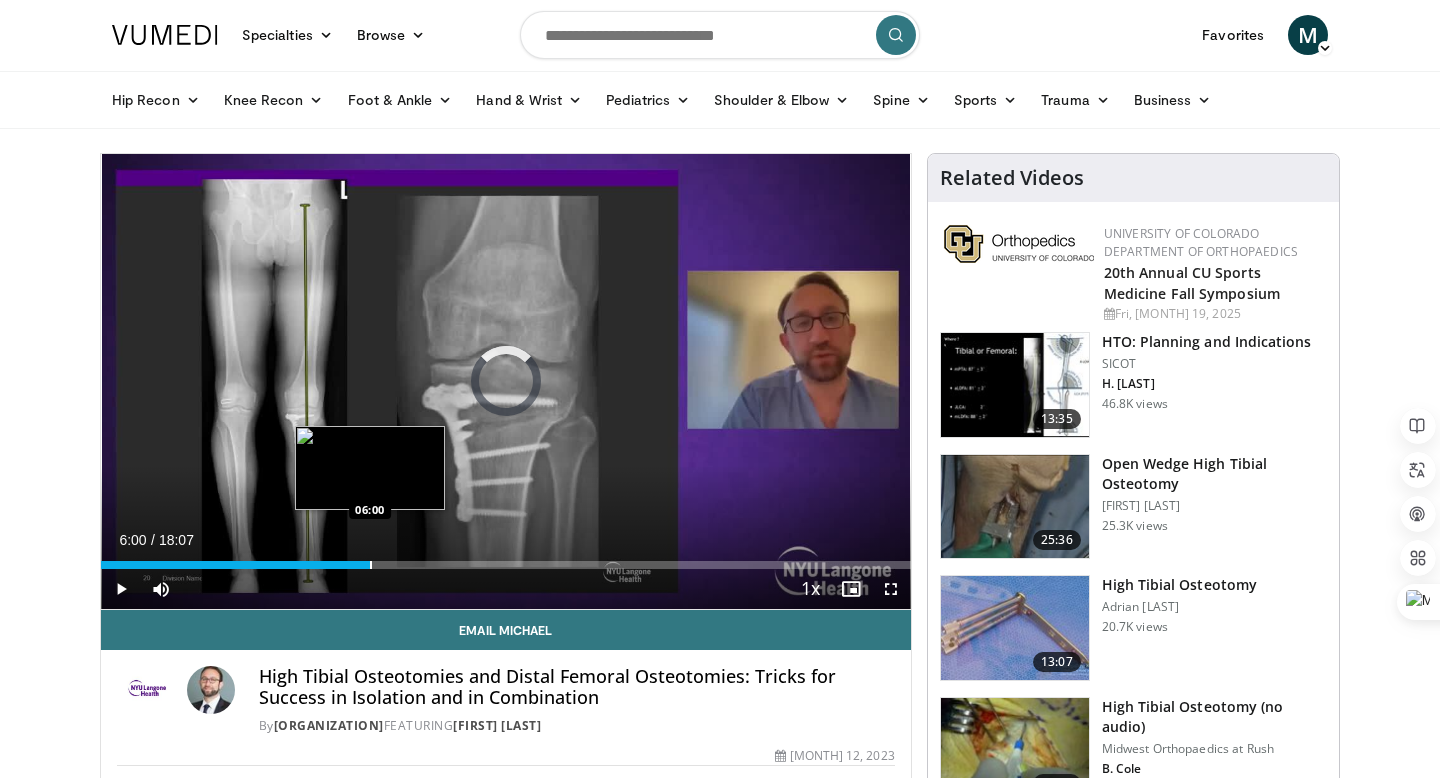 click on "Loaded :  25.78% 06:00 06:00" at bounding box center (506, 559) 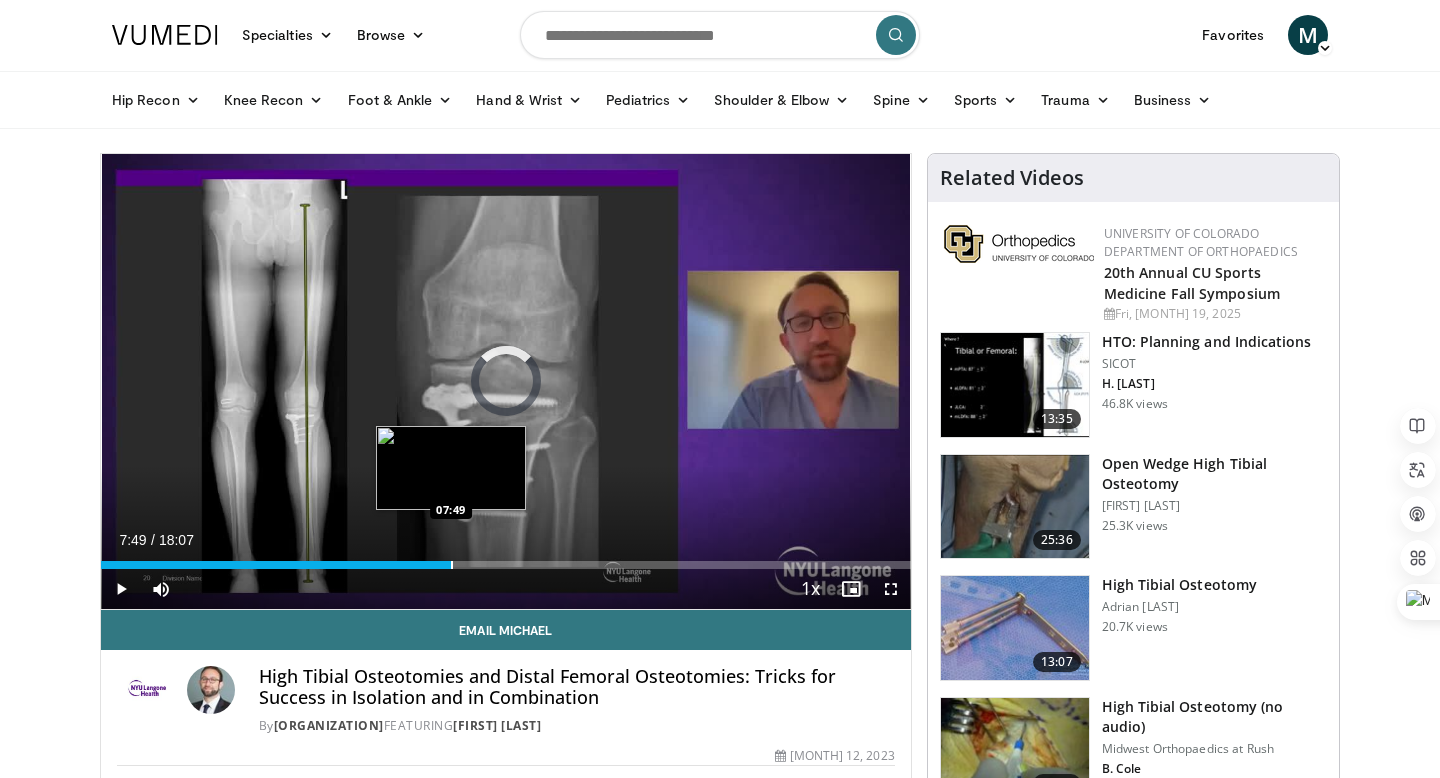 click on "Loaded :  0.00% 06:02 07:49" at bounding box center (506, 559) 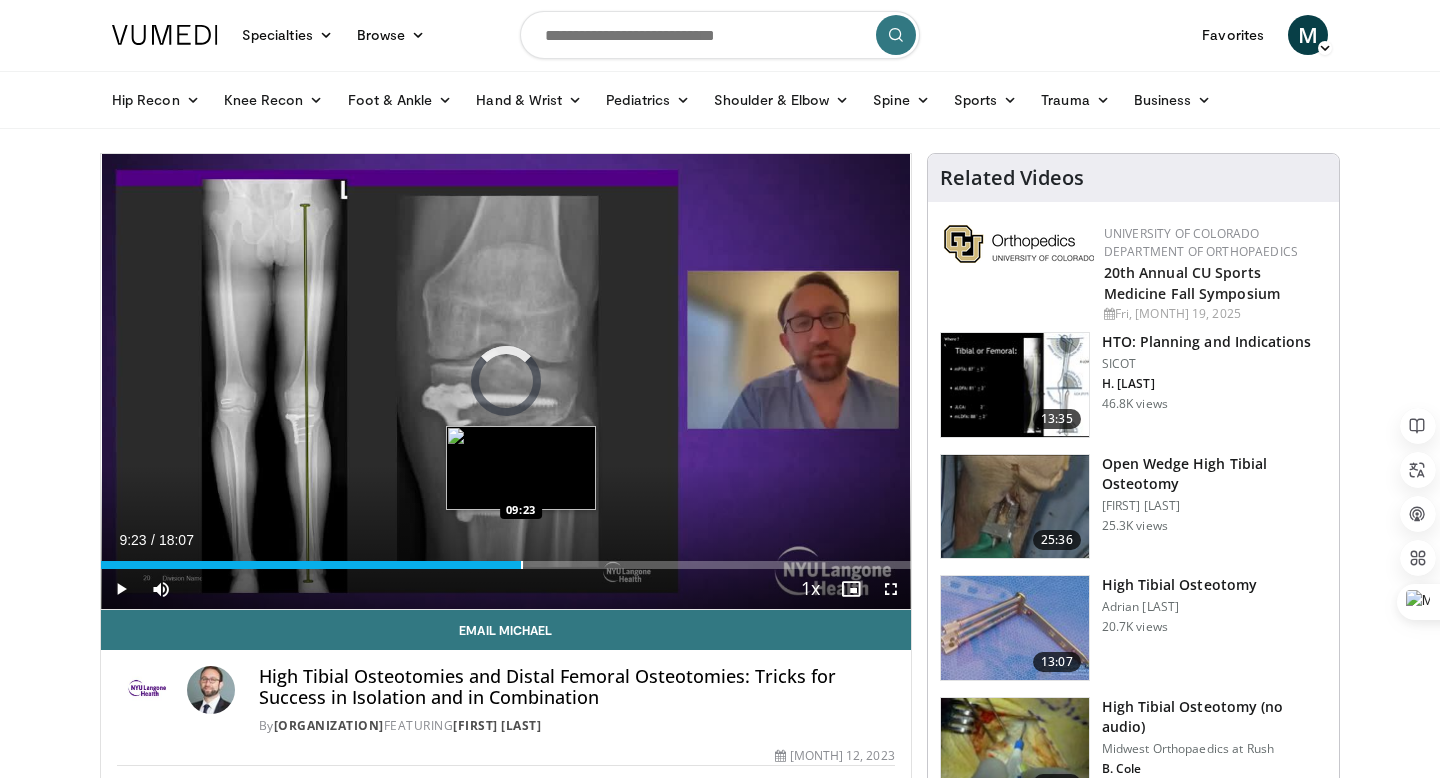 click at bounding box center (522, 565) 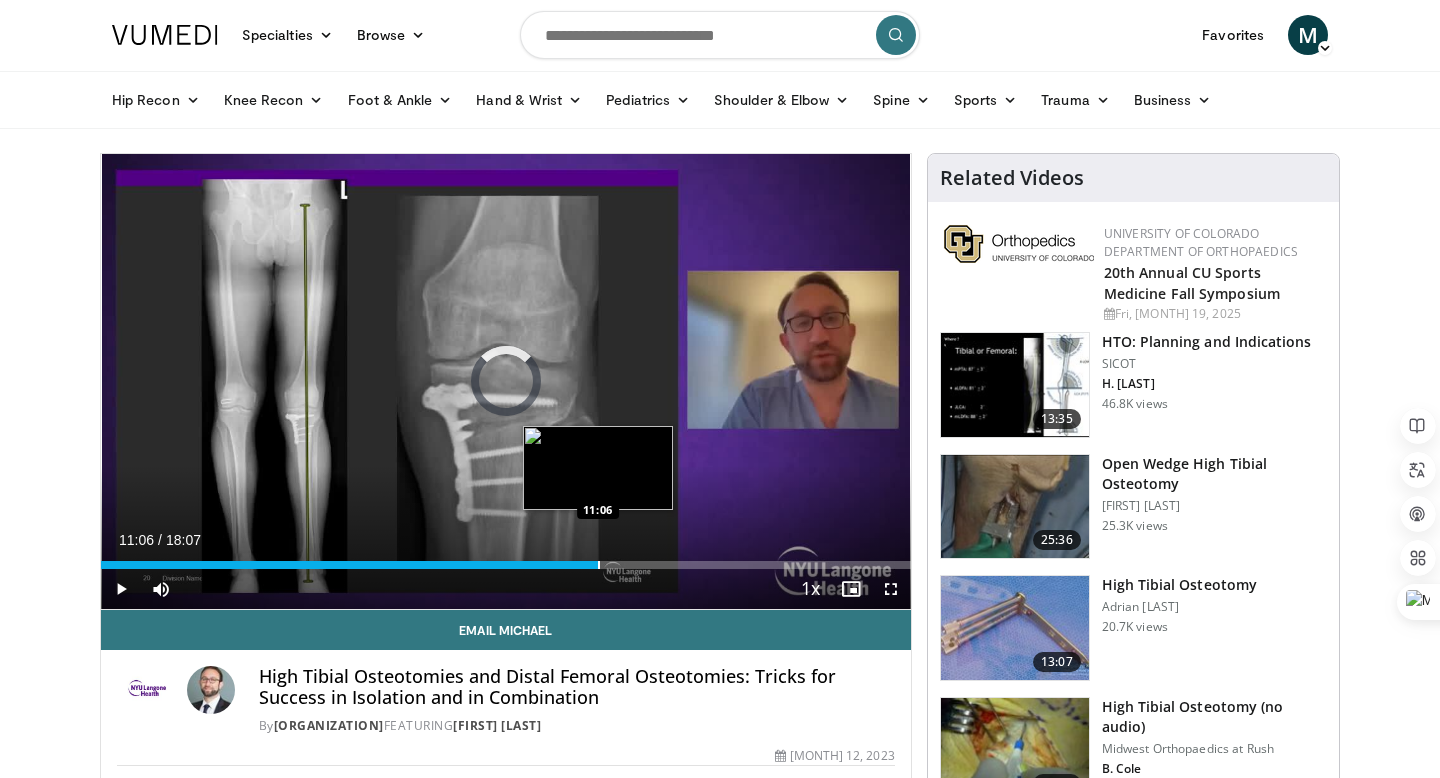 click at bounding box center [599, 565] 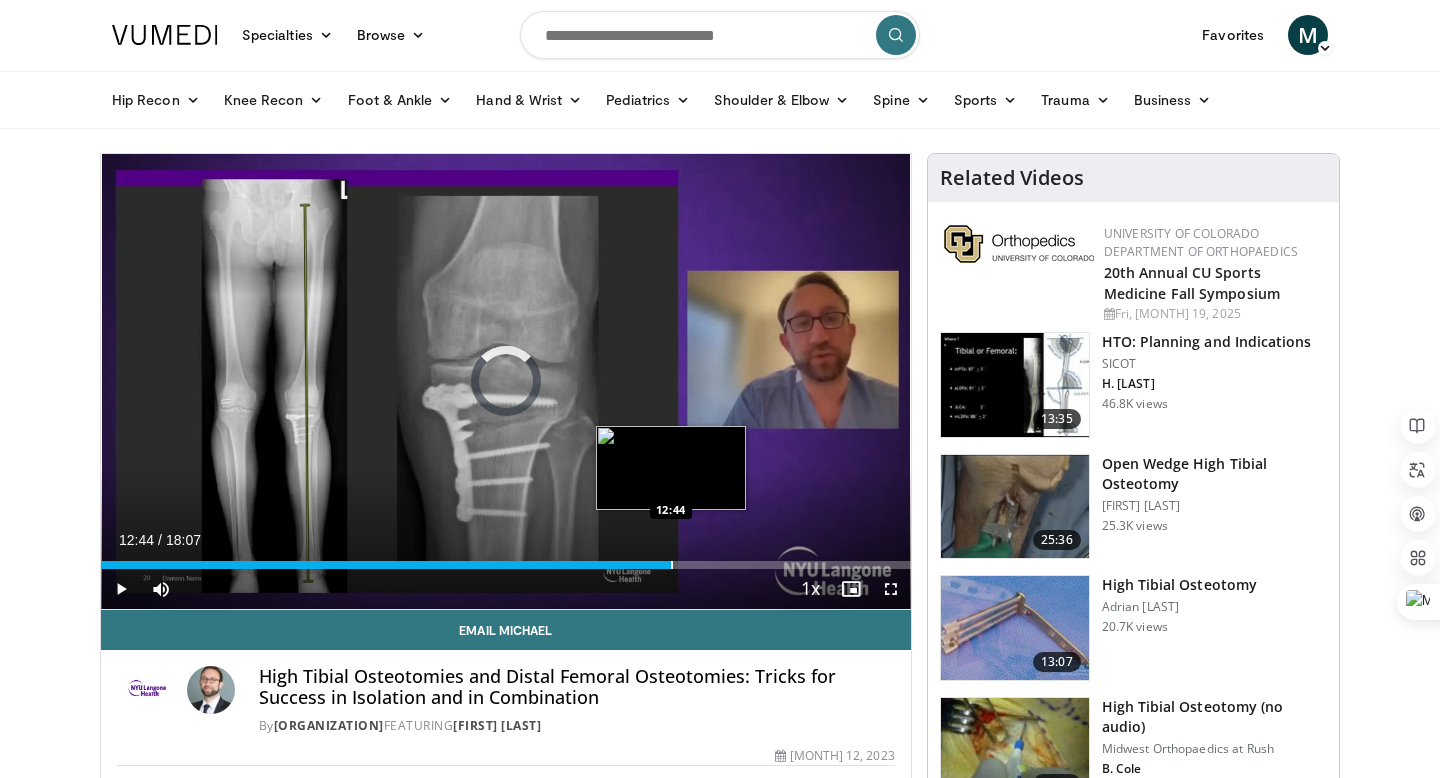 click at bounding box center [672, 565] 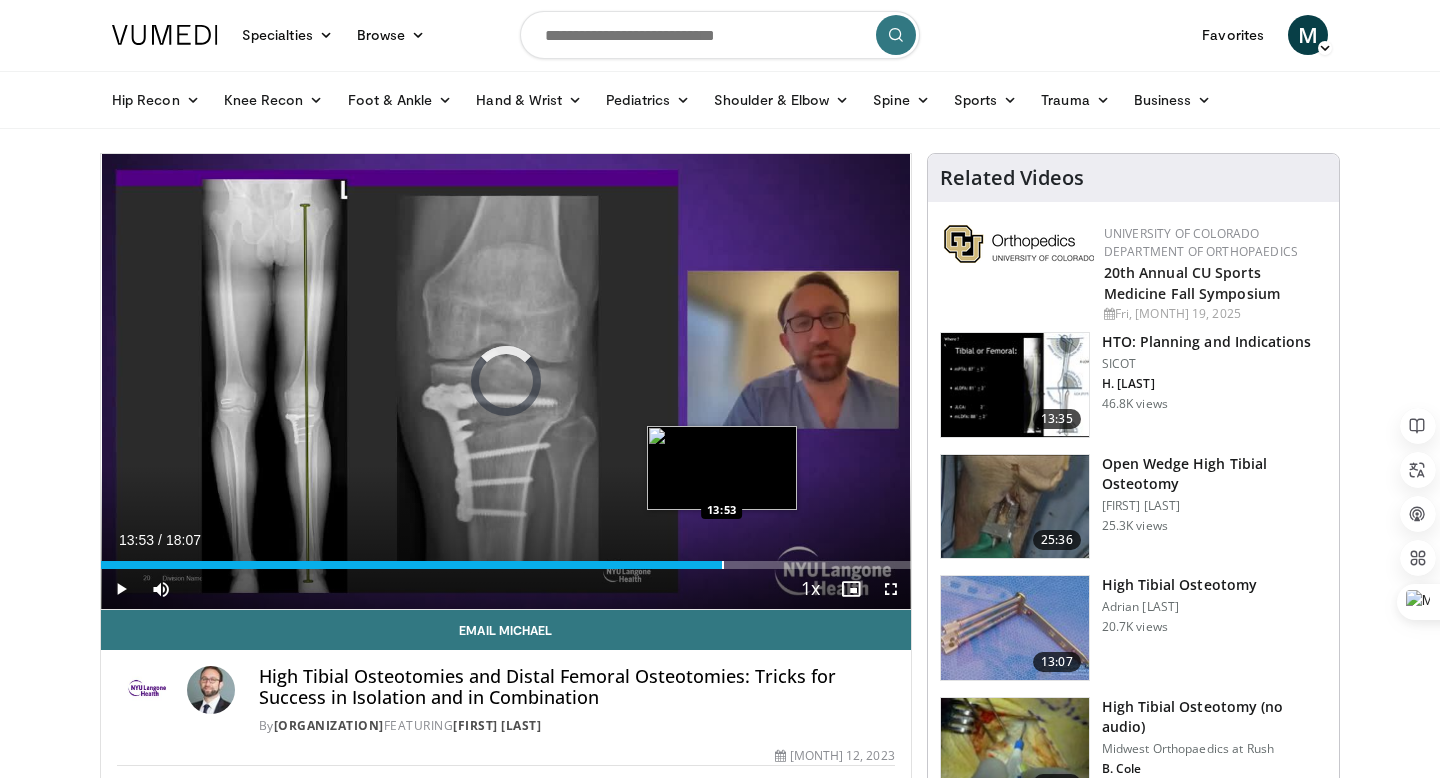 click at bounding box center [723, 565] 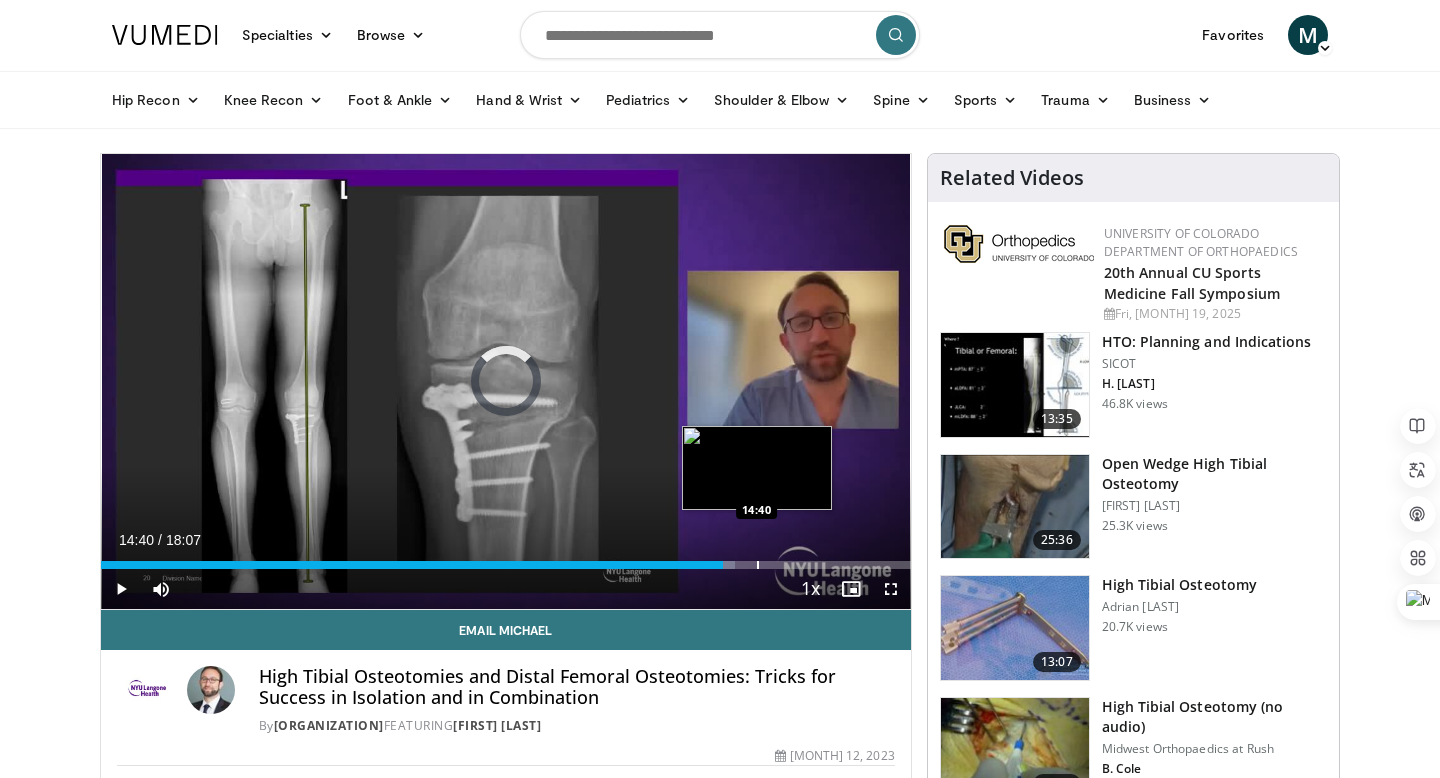 click at bounding box center (758, 565) 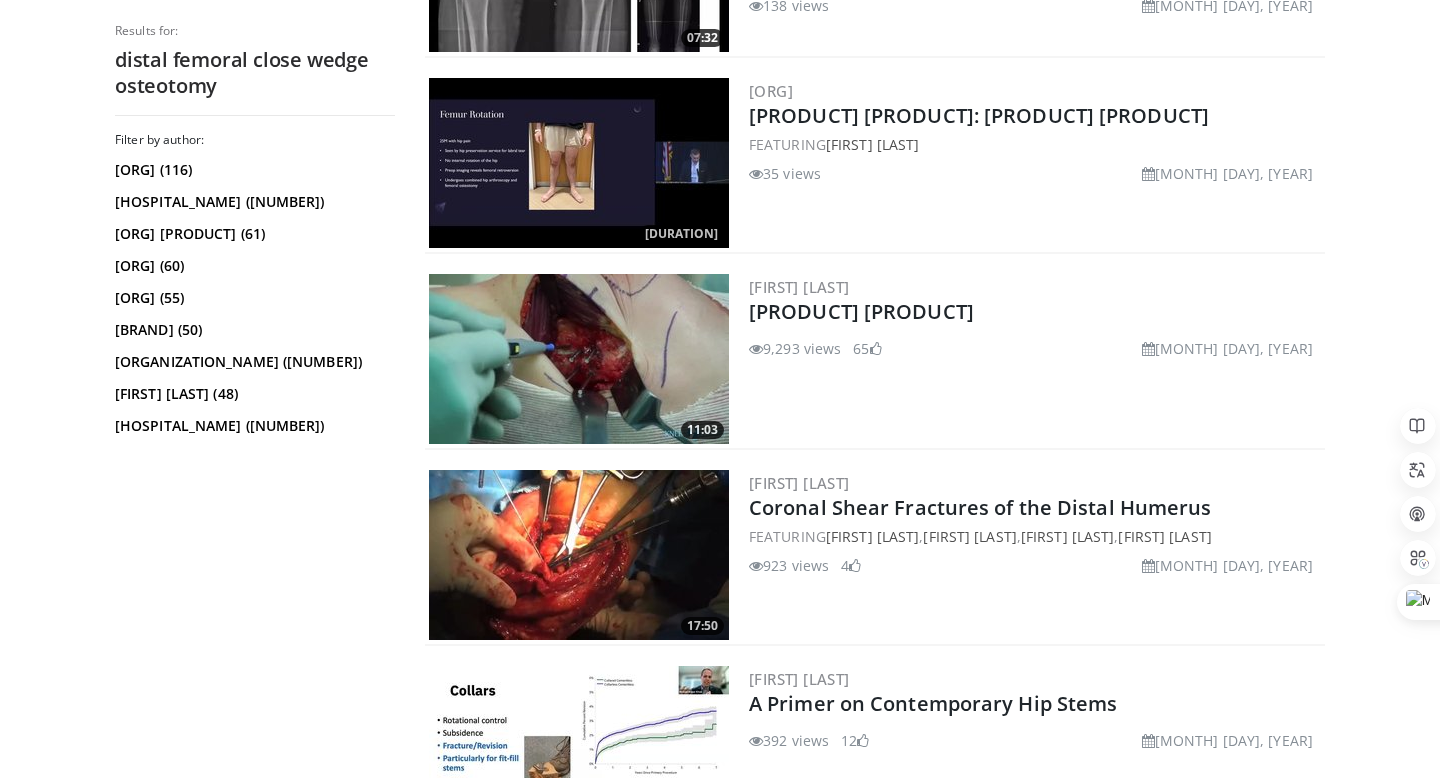 scroll, scrollTop: 4258, scrollLeft: 0, axis: vertical 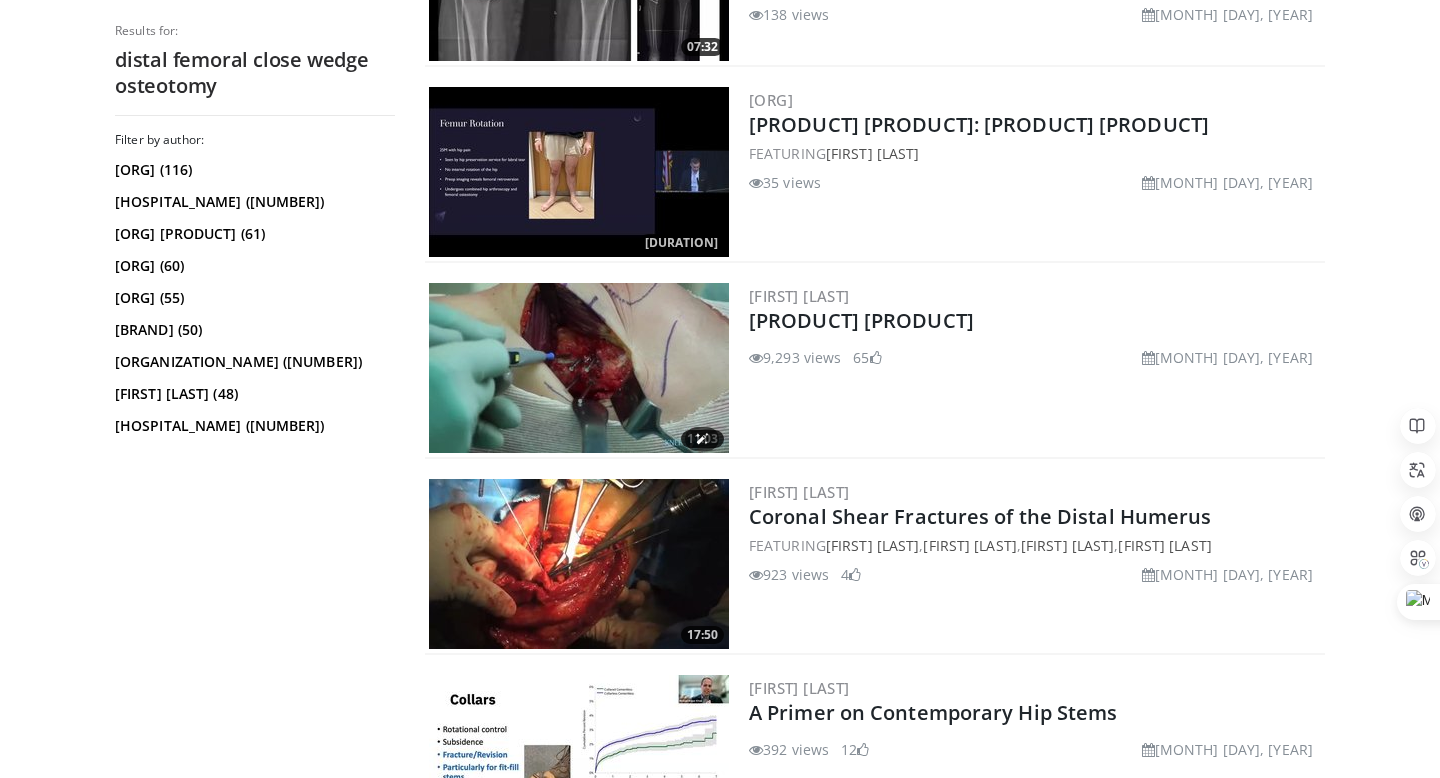 click at bounding box center [579, 368] 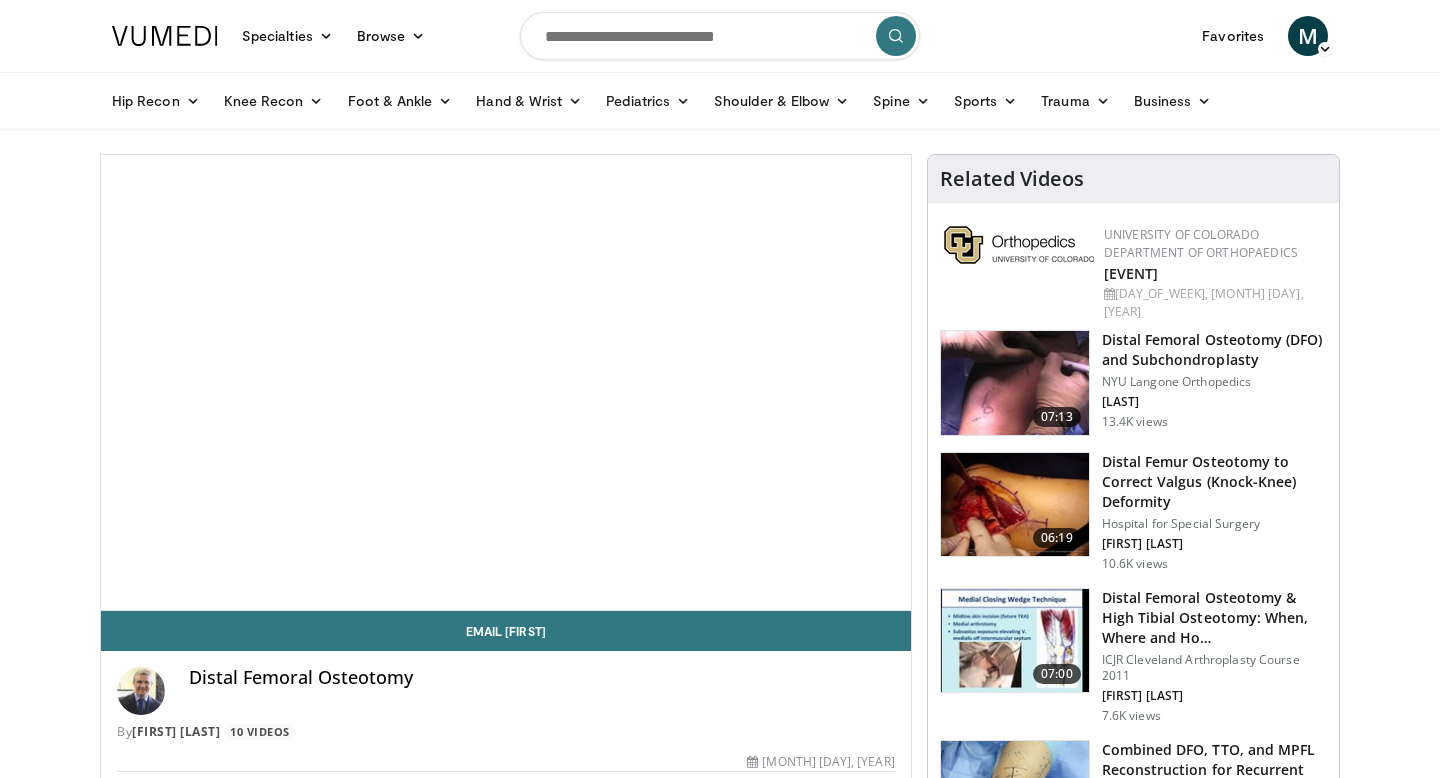 scroll, scrollTop: 0, scrollLeft: 0, axis: both 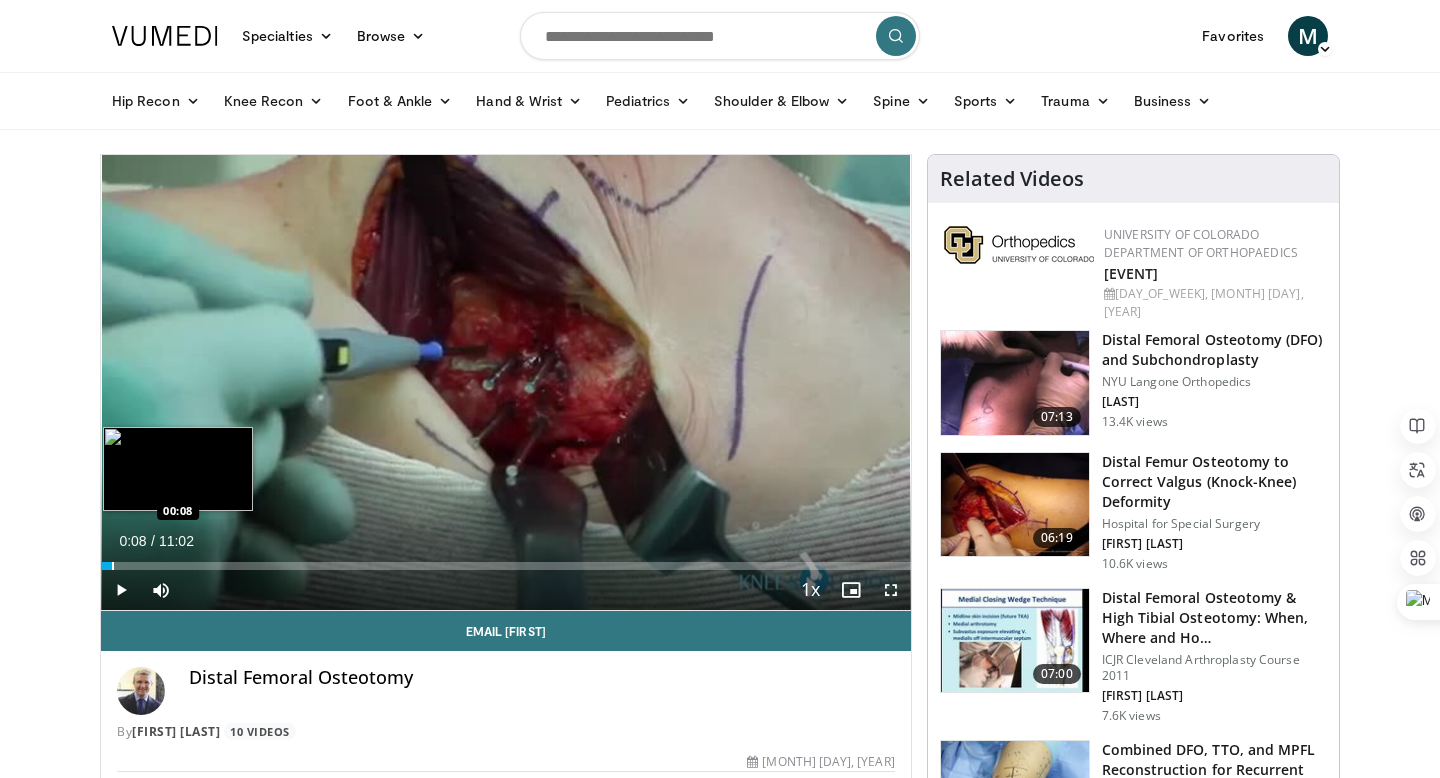 click on "Loaded :  1.51% 00:05 00:08" at bounding box center [506, 560] 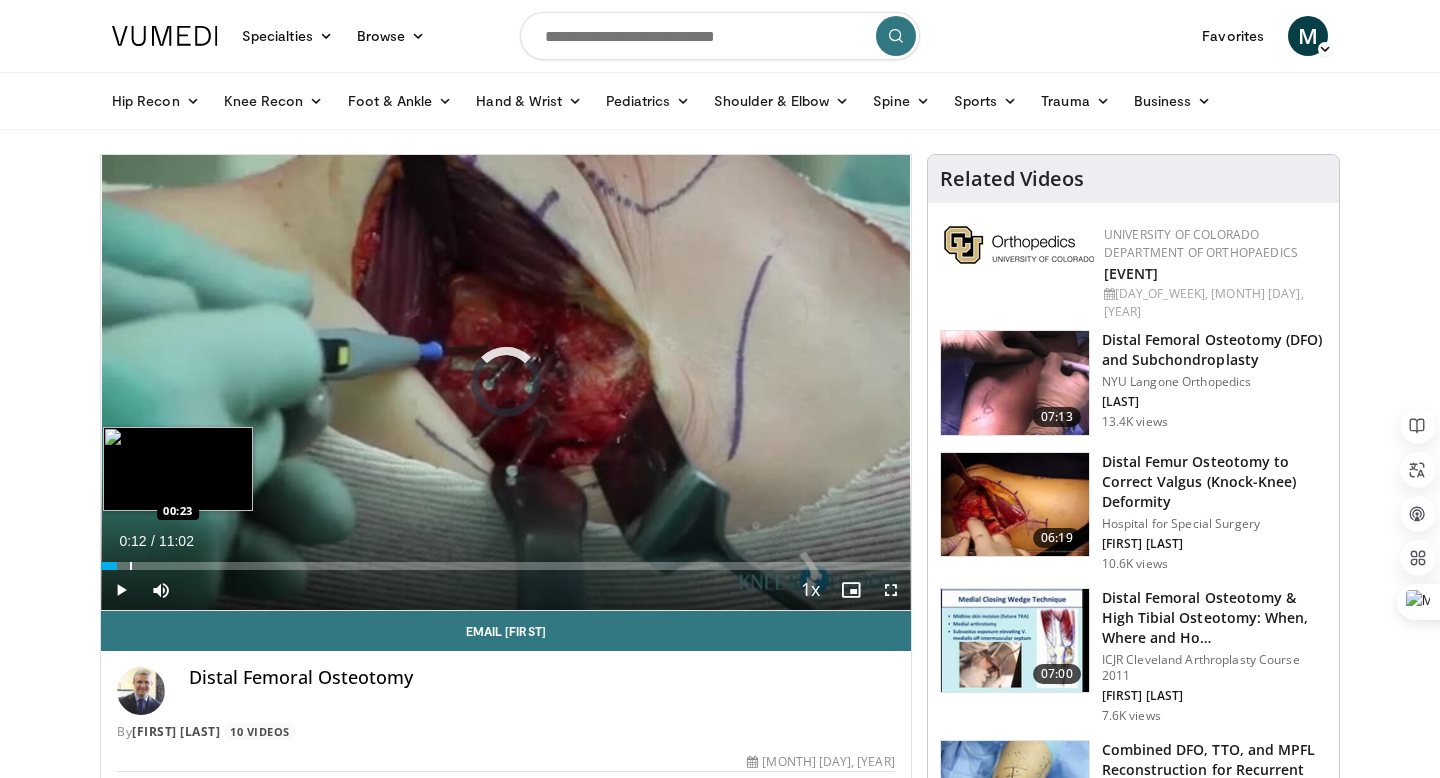 click at bounding box center (131, 566) 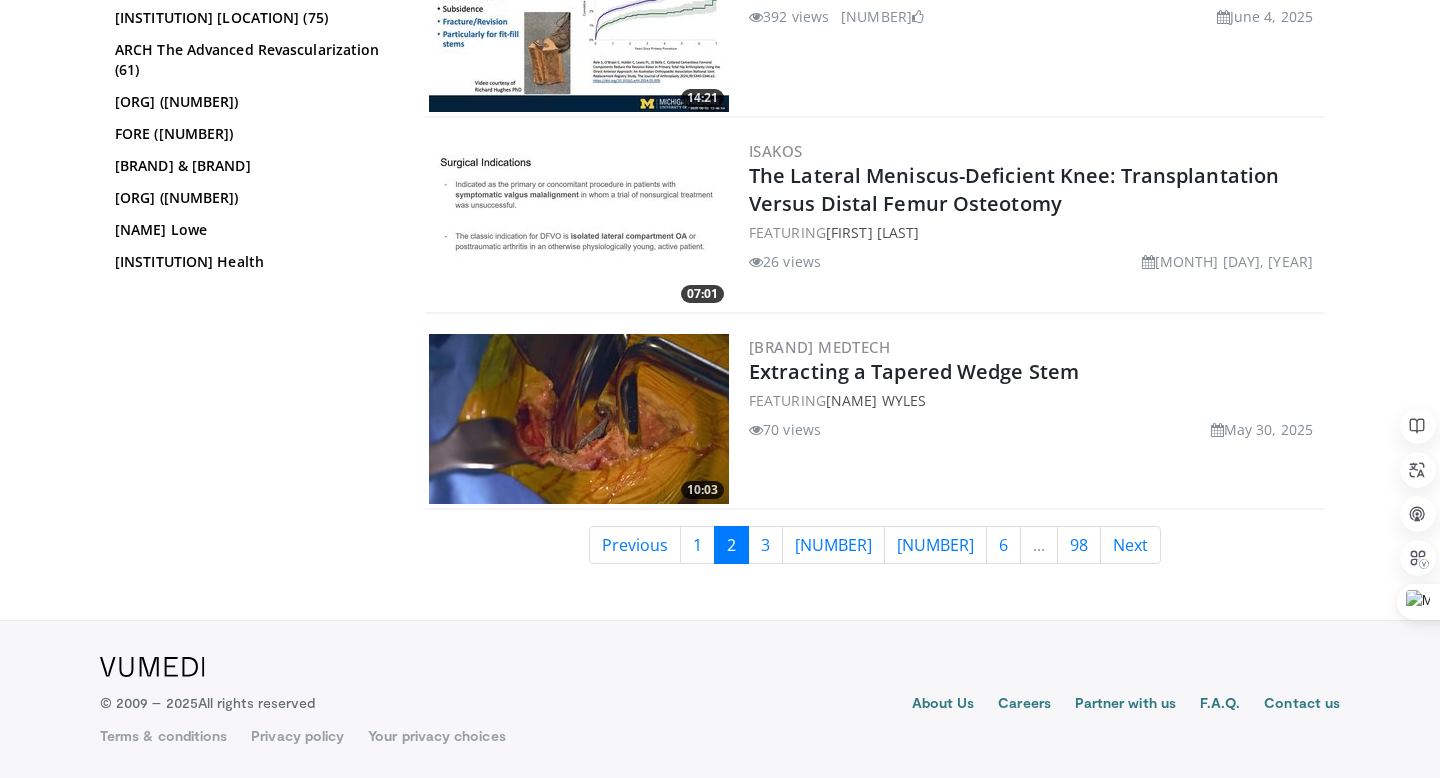 scroll, scrollTop: 5001, scrollLeft: 0, axis: vertical 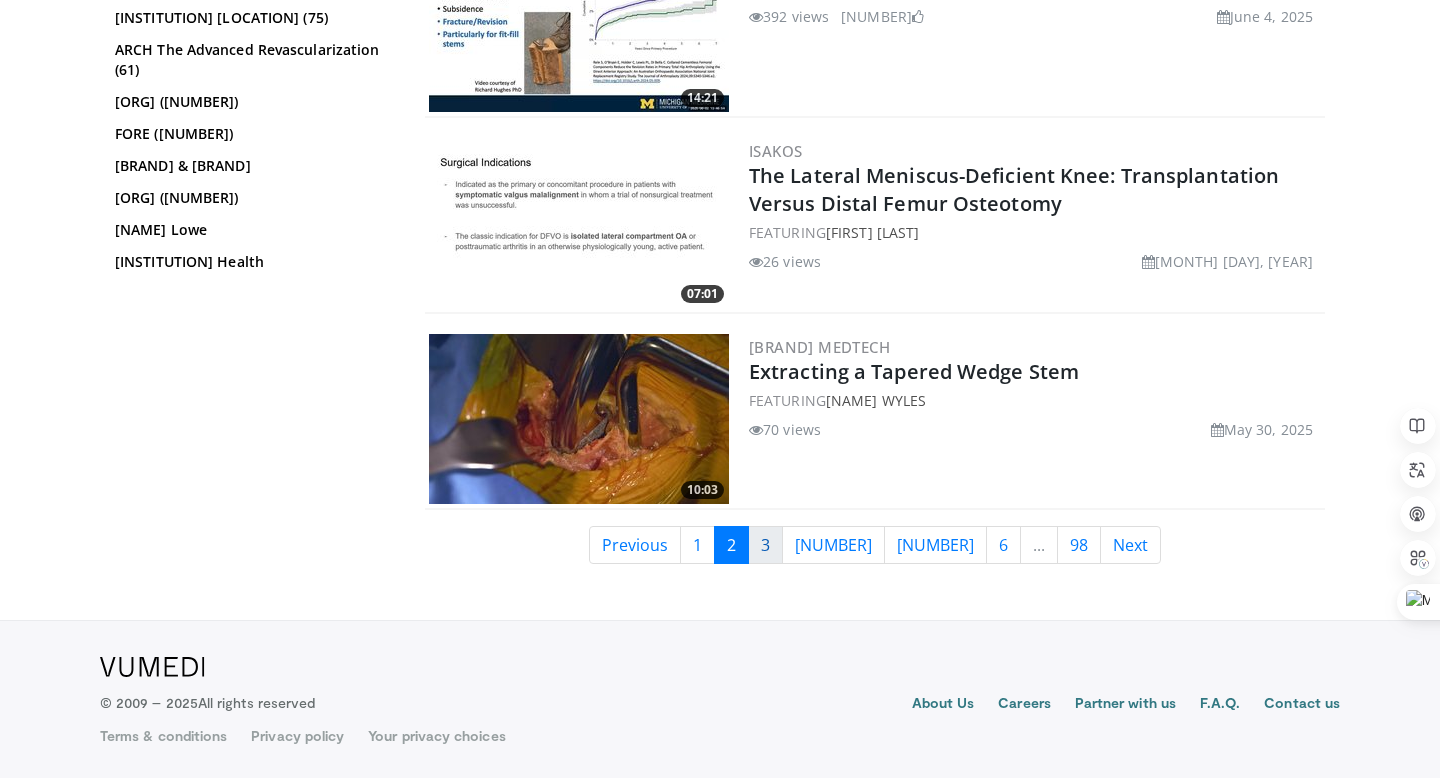 click on "3" at bounding box center [765, 545] 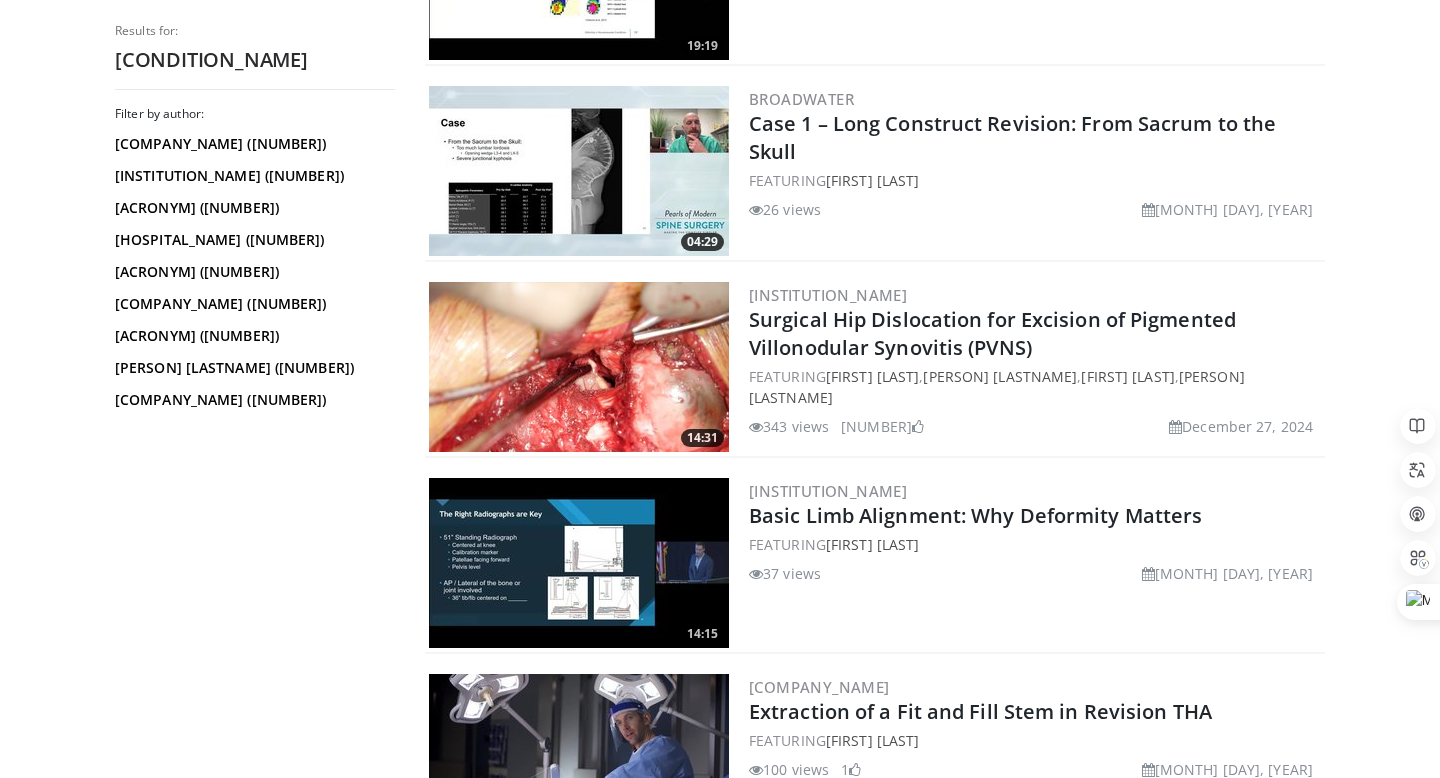 scroll, scrollTop: 0, scrollLeft: 0, axis: both 